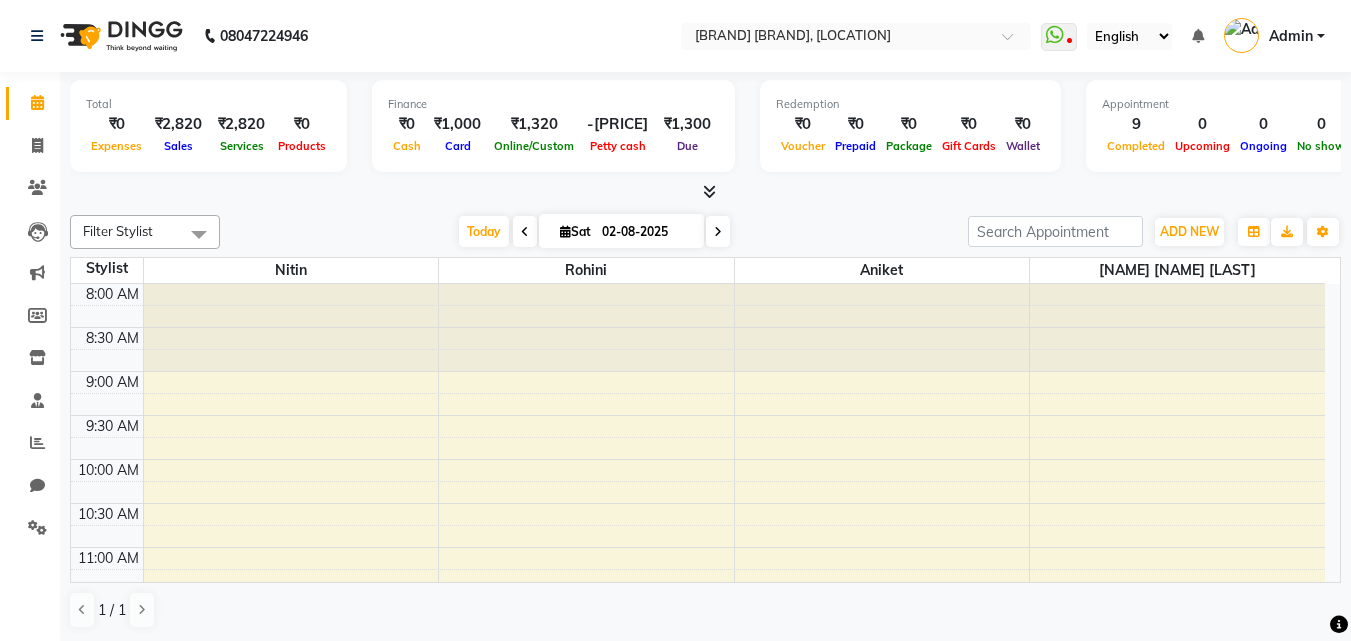 scroll, scrollTop: 0, scrollLeft: 0, axis: both 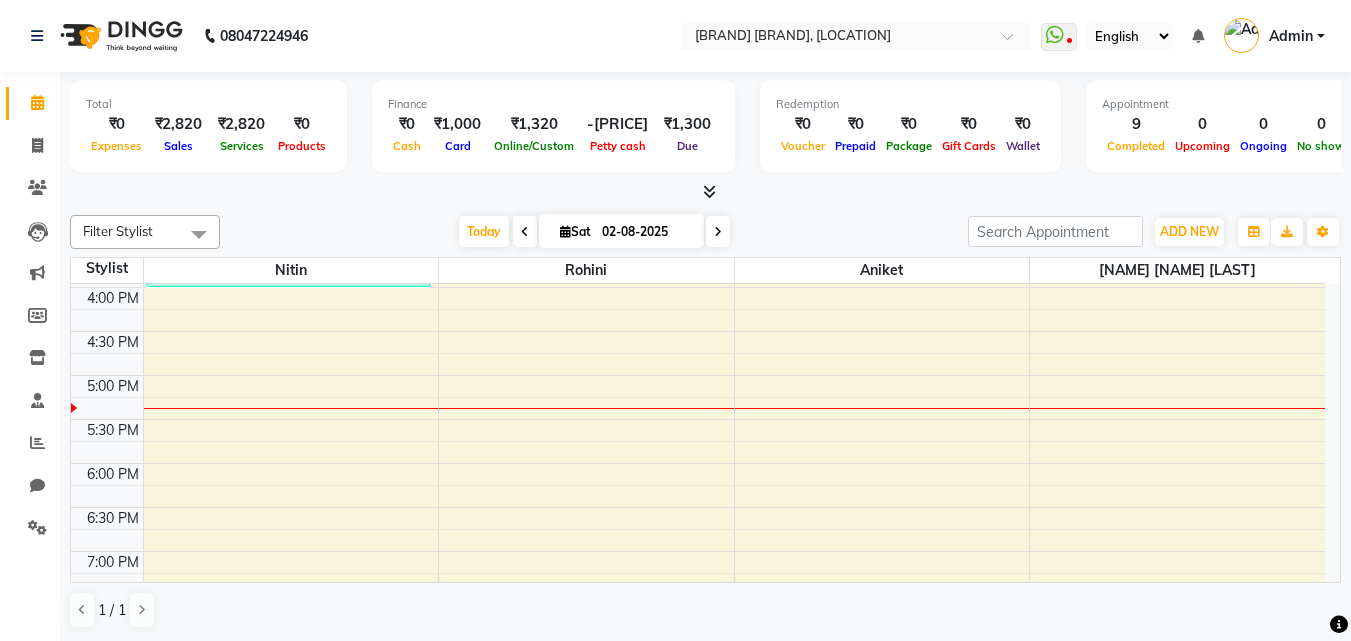 click on "[TIME] [TIME] [TIME] [TIME] [TIME] [TIME] [TIME] [TIME] [TIME] [TIME] [TIME] [TIME] [TIME] [TIME] [TIME] [TIME] [TIME] [TIME] [TIME] [TIME] [TIME] [TIME] [TIME] [TIME] [TIME] [TIME] [TIME] [TIME]     [NAME], [CODE], [TIME]-[TIME], [SERVICE] - [SERVICE]     [NAME], [CODE], [TIME]-[TIME], [SERVICE] - [SERVICE] ([SERVICE])     [NAME], [CODE], [TIME]-[TIME], [SERVICE] - [SERVICE]     [NAME], [CODE], [TIME]-[TIME], [SERVICE] - [SERVICE]     [NAME], [CODE], [TIME]-[TIME], [SERVICE] - [BRAND]     [NAME], [CODE], [TIME]-[TIME], [SERVICE] - [SERVICE]     [NAME], [CODE], [TIME]-[TIME], [SERVICE] - [SERVICE]     [NAME], [CODE], [TIME]-[TIME], [SERVICE] - [SERVICE]     [NAME], [CODE], [TIME]-[TIME], [SERVICE] - [SERVICE]     [NAME], [CODE], [TIME]-[TIME], [SERVICE] - [SERVICE]" at bounding box center (698, 199) 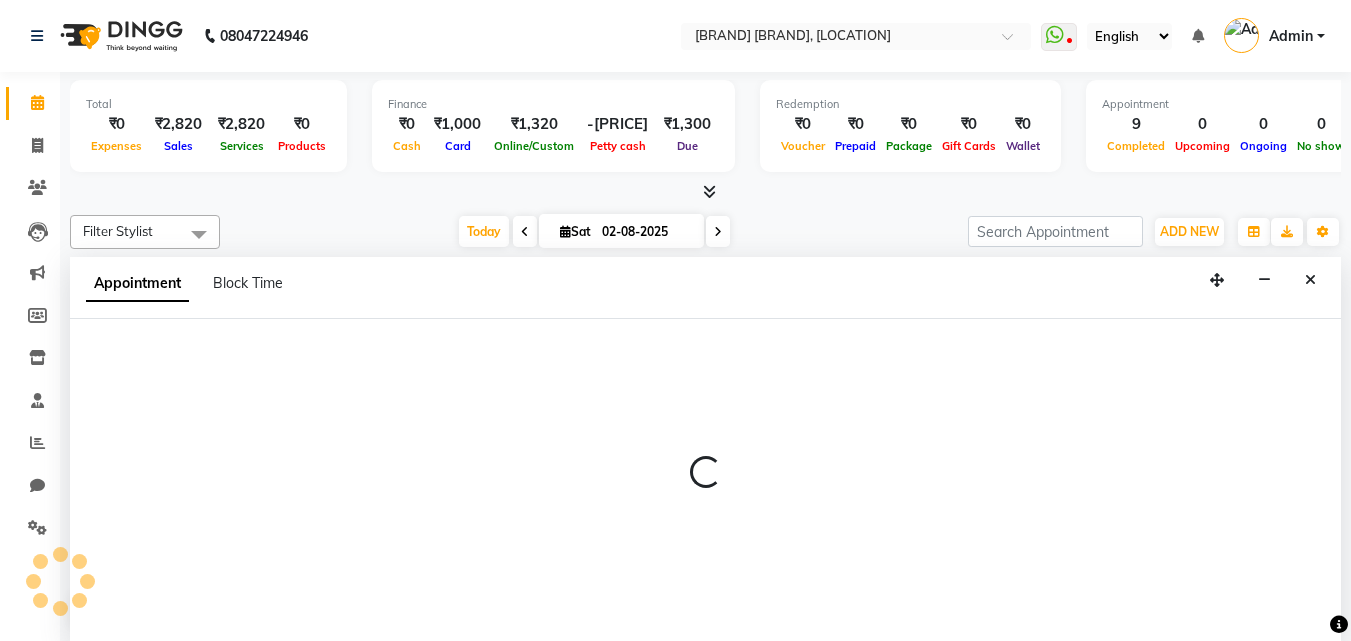 scroll, scrollTop: 1, scrollLeft: 0, axis: vertical 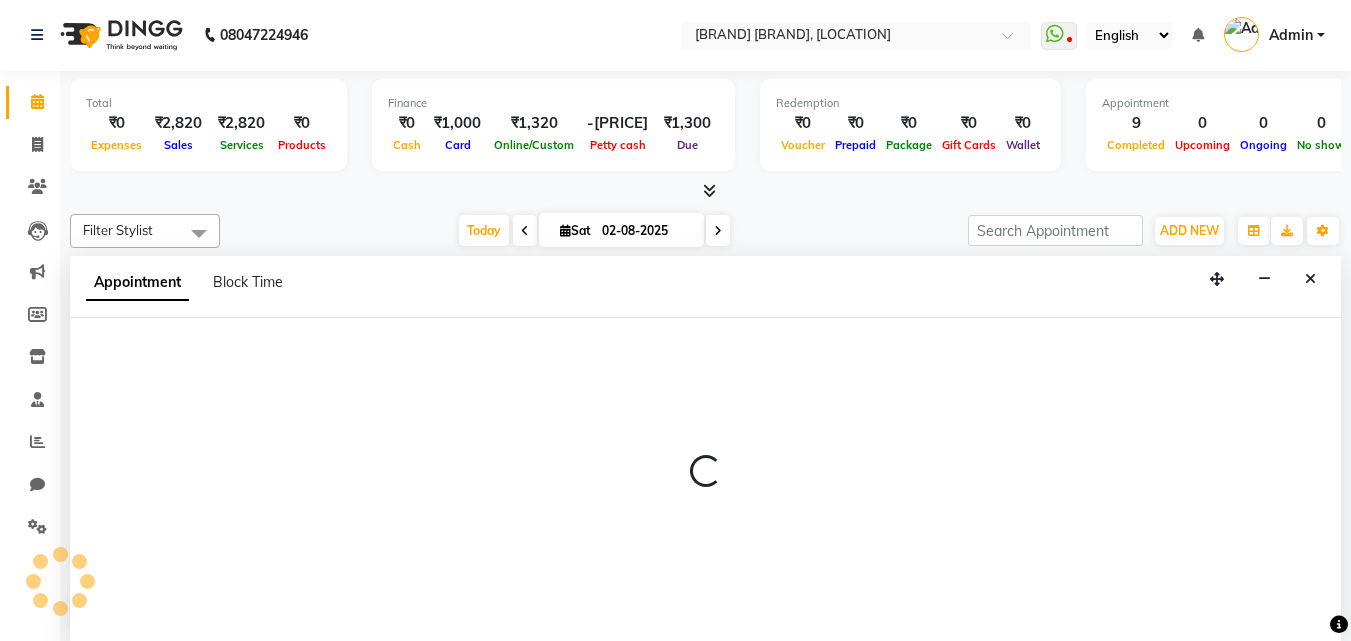 select on "65216" 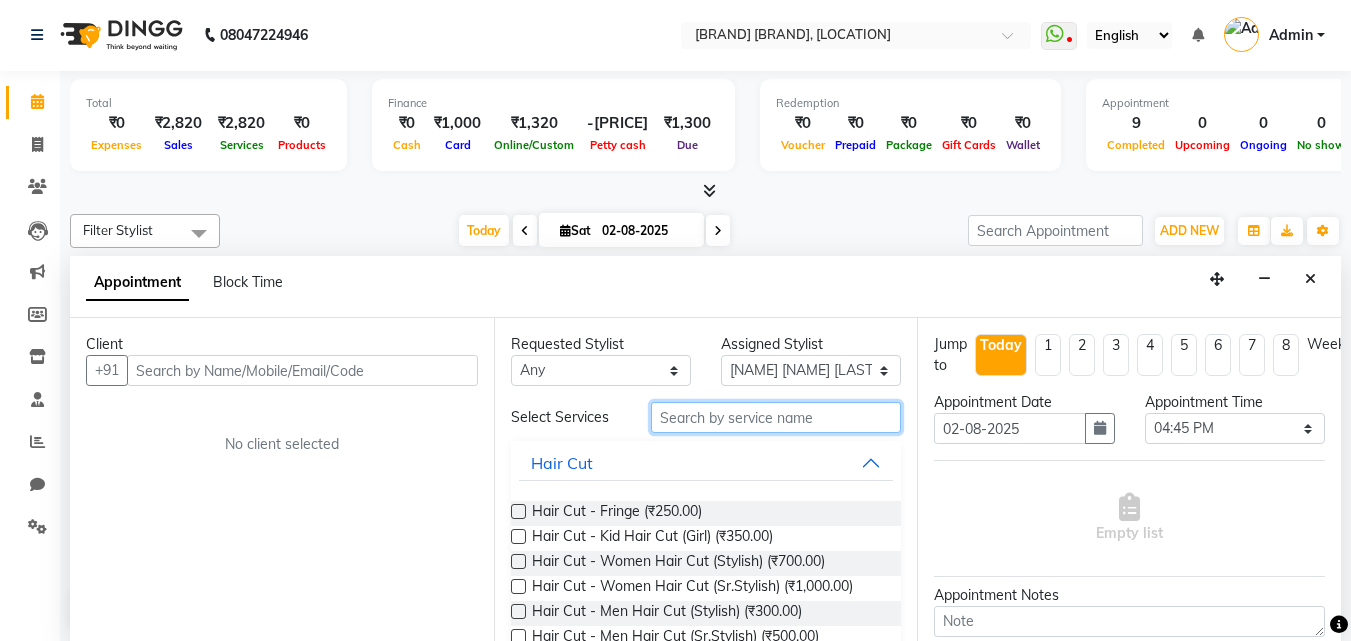 click at bounding box center [776, 417] 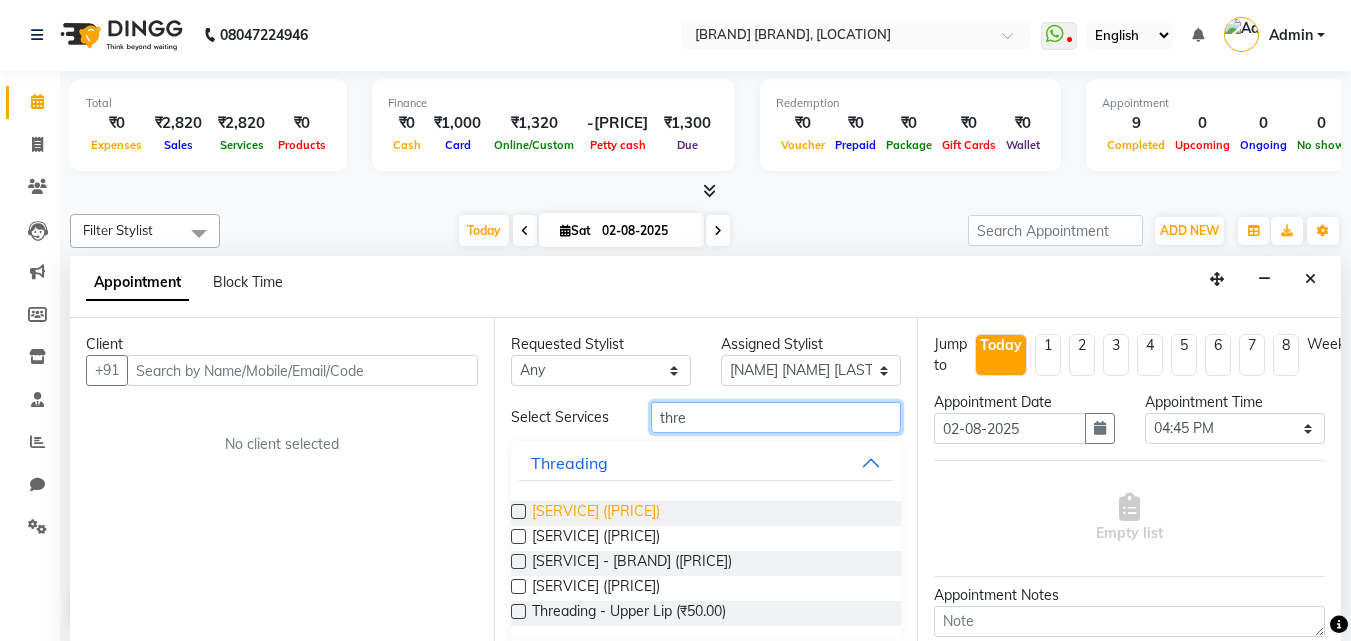 type on "thre" 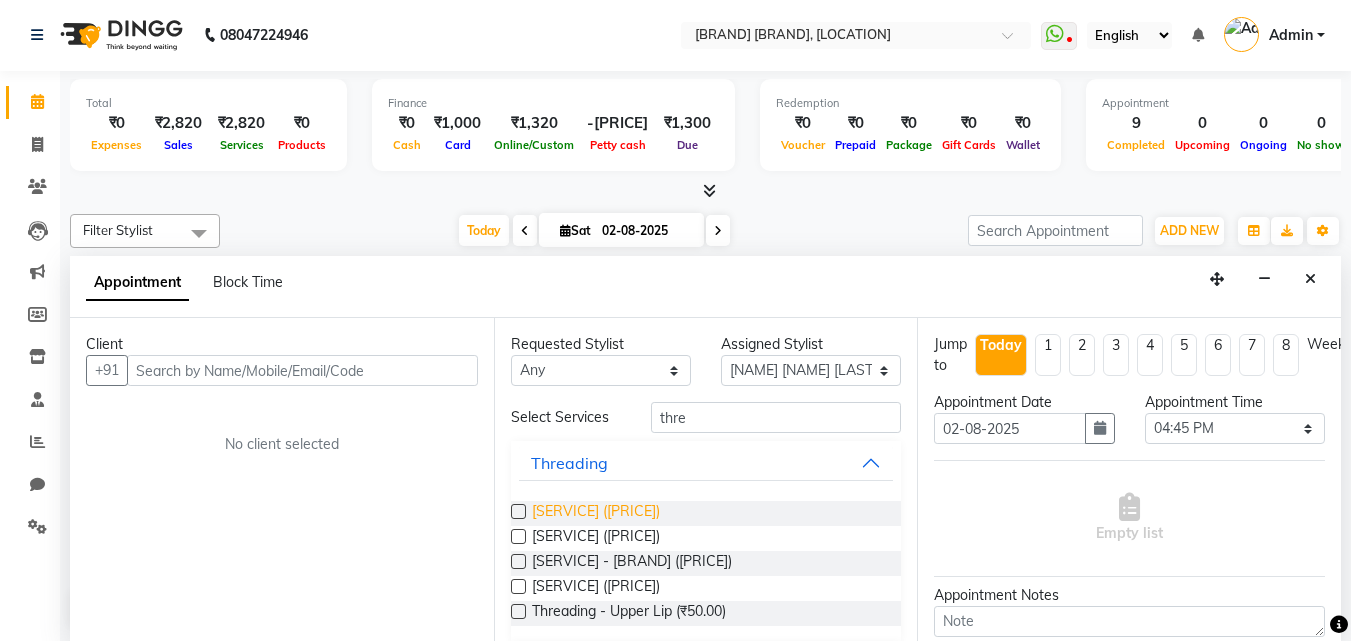 click on "[SERVICE] ([PRICE])" at bounding box center [596, 513] 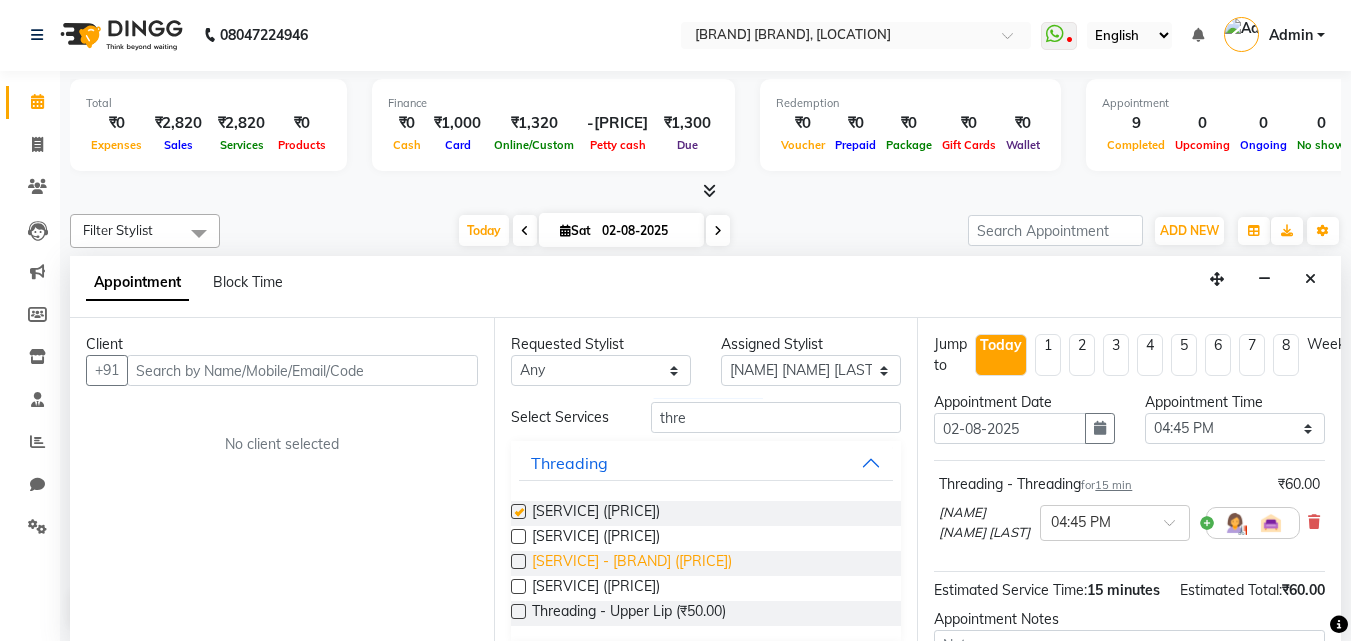 checkbox on "false" 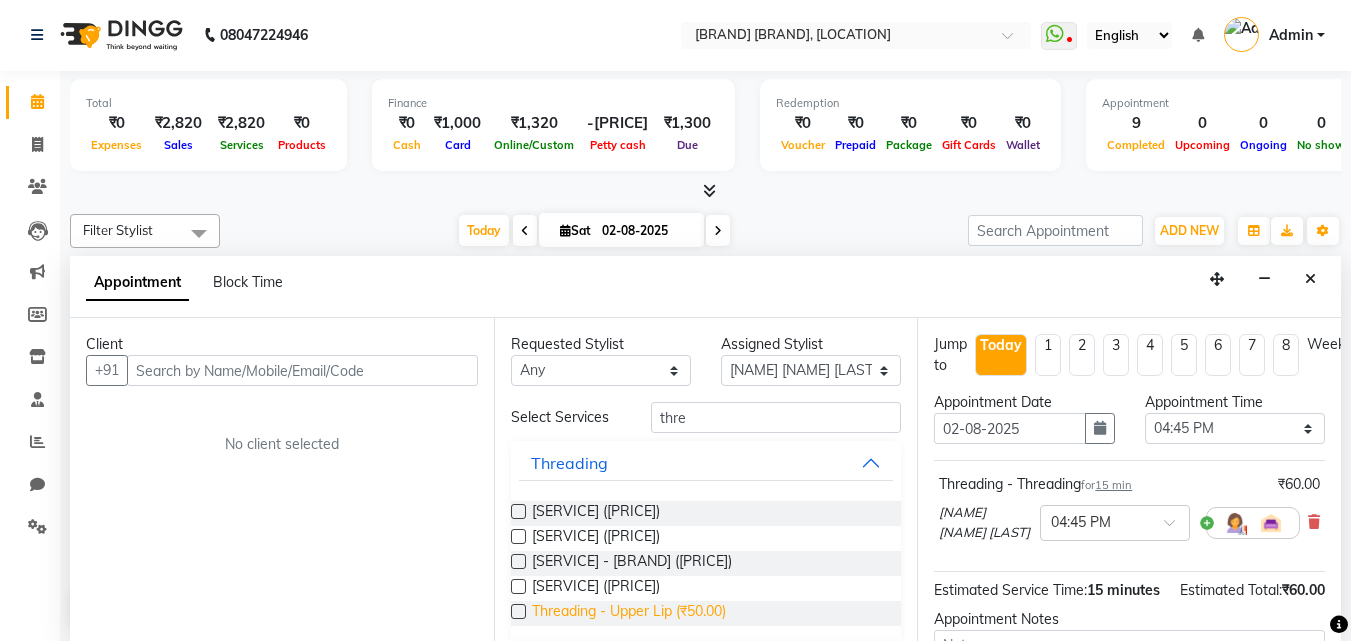 click on "Threading - Upper Lip (₹50.00)" at bounding box center [629, 613] 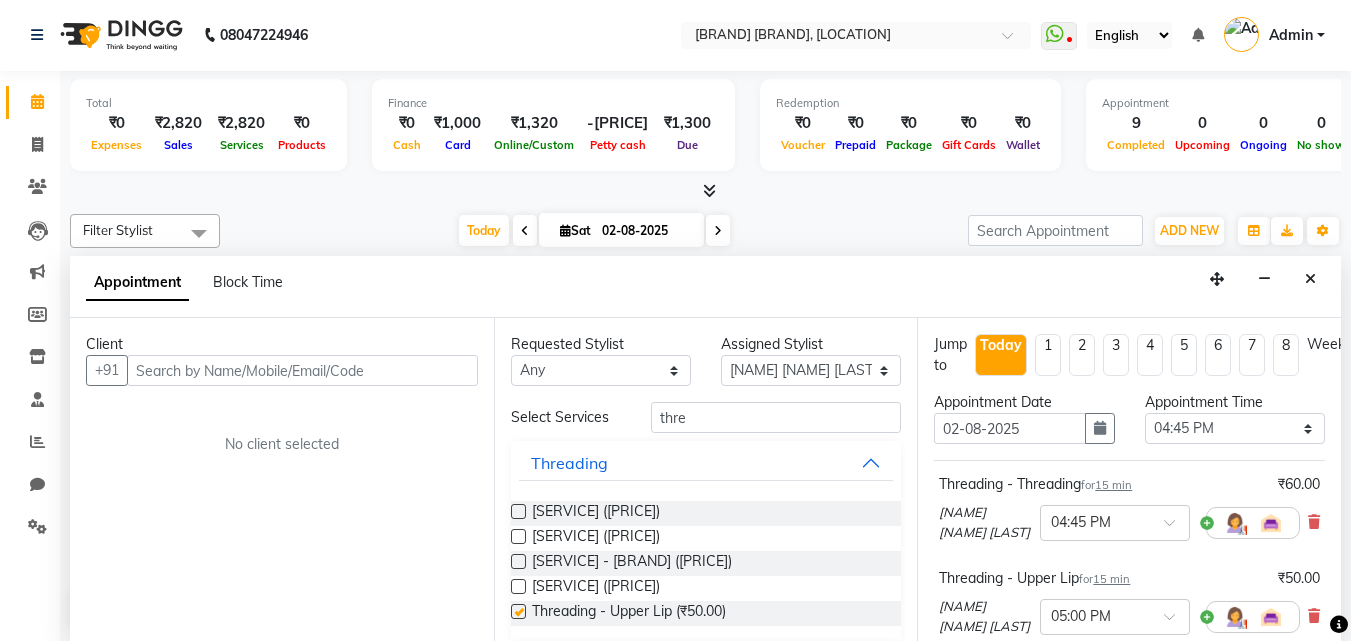 checkbox on "false" 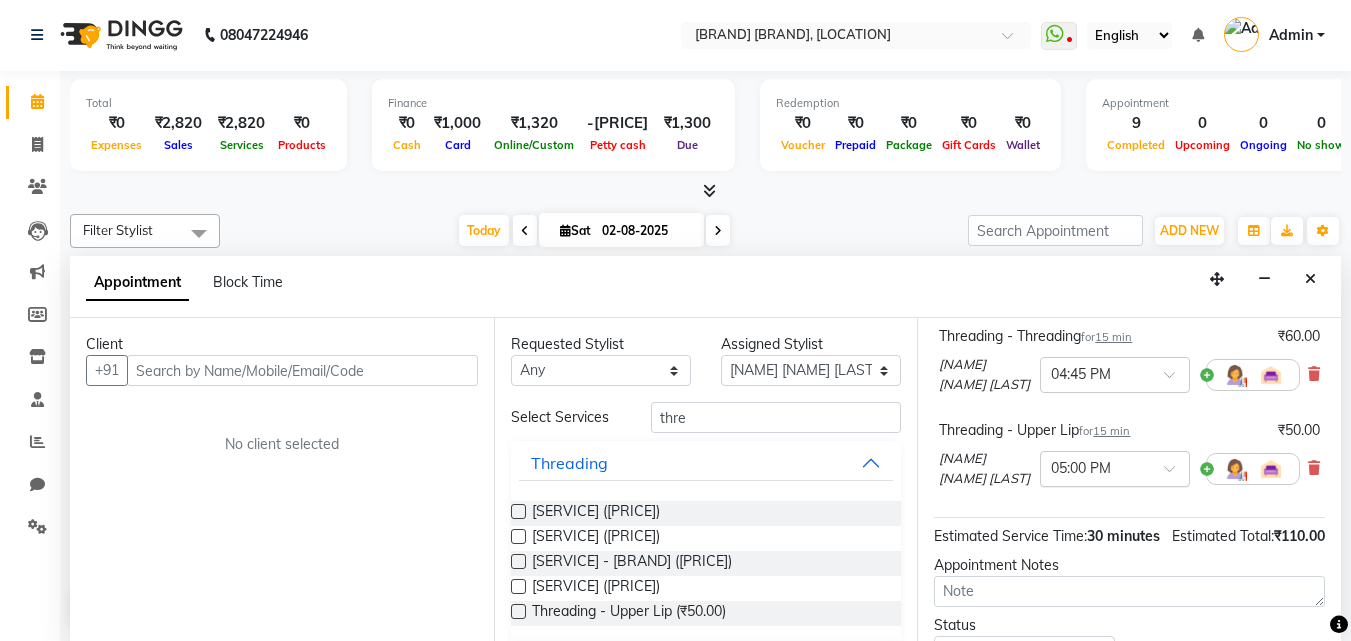 scroll, scrollTop: 200, scrollLeft: 0, axis: vertical 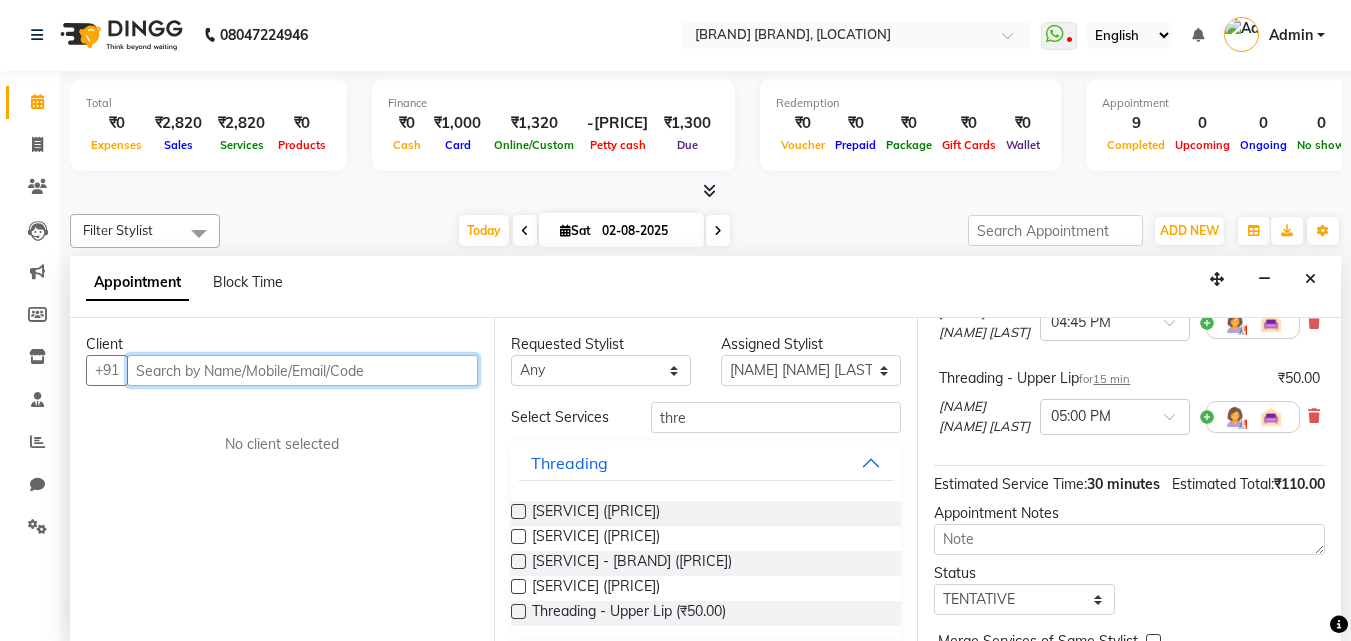click at bounding box center [302, 370] 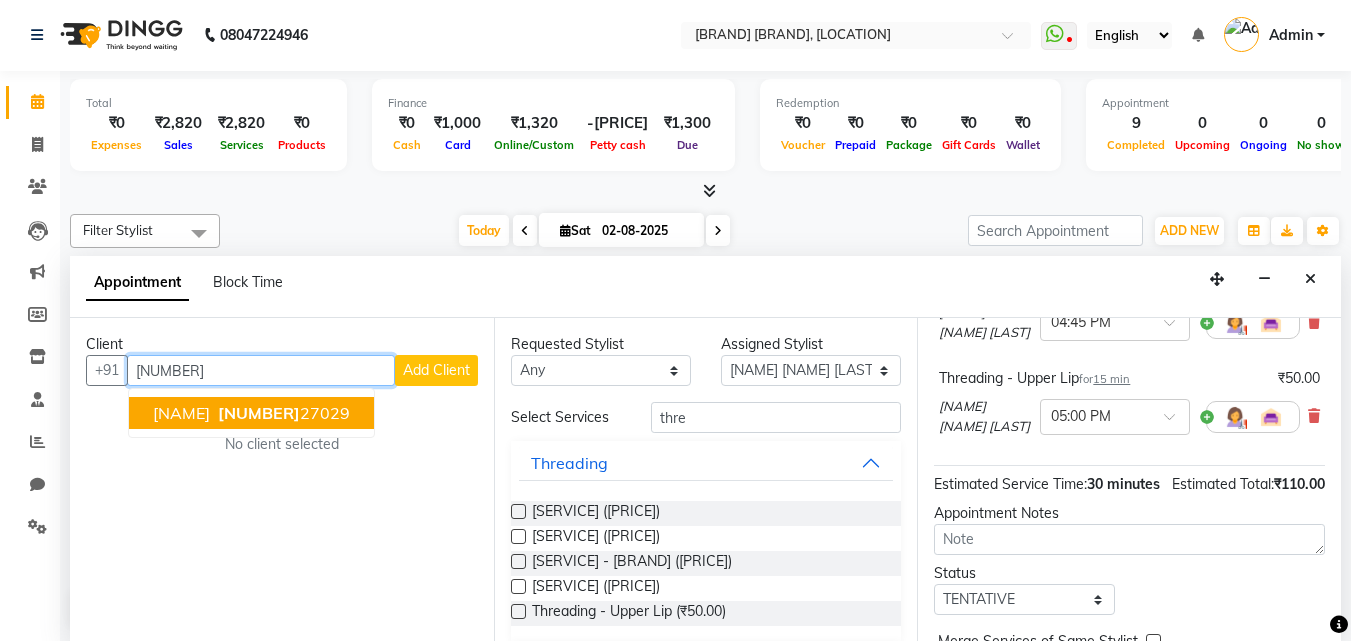 click on "[NUMBER]" at bounding box center [259, 413] 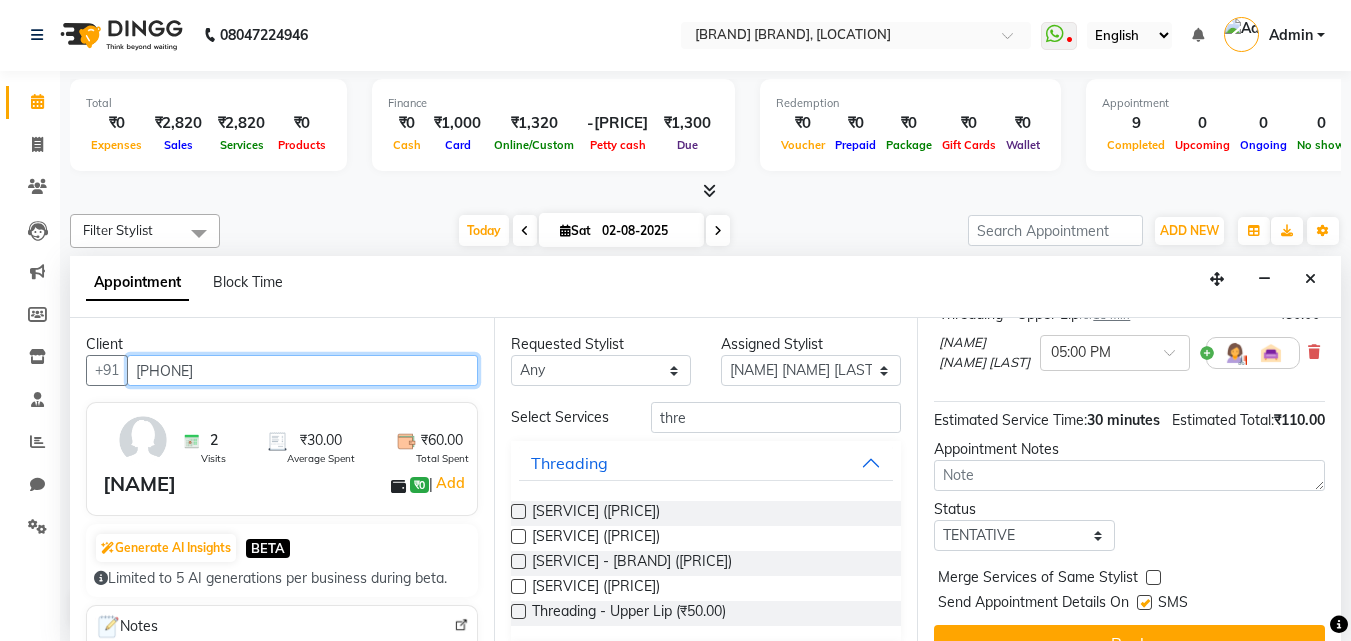 scroll, scrollTop: 375, scrollLeft: 0, axis: vertical 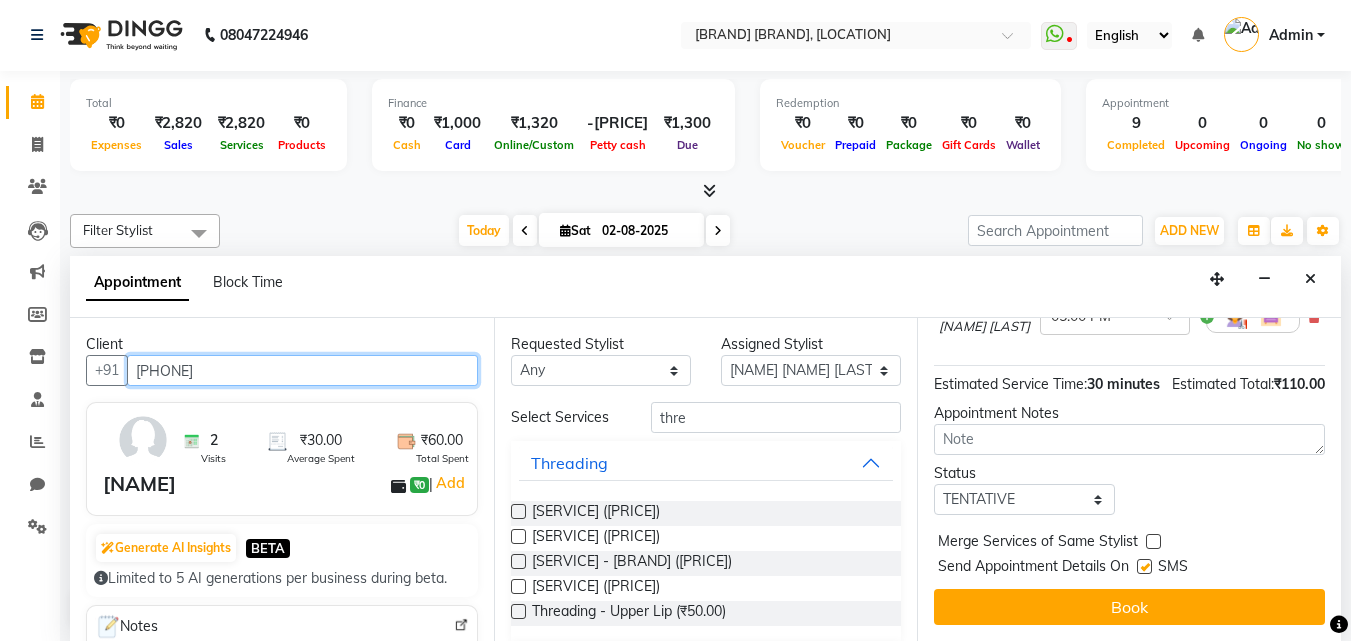 type on "[PHONE]" 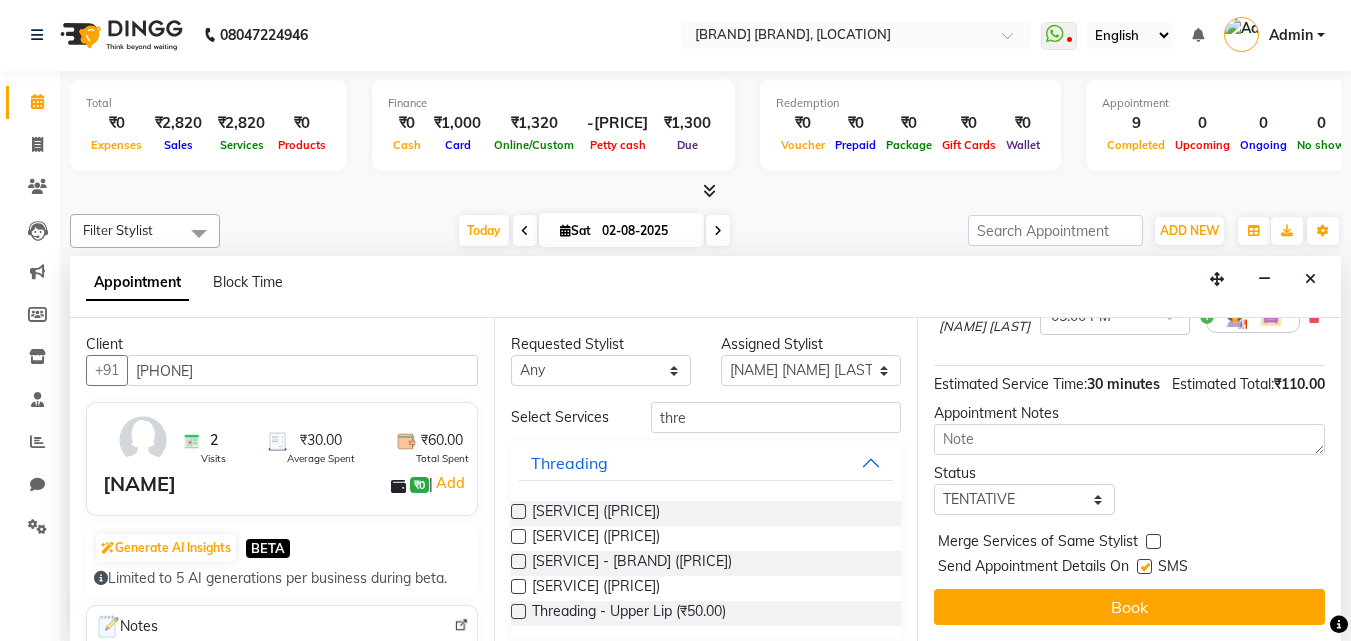 click at bounding box center [1144, 566] 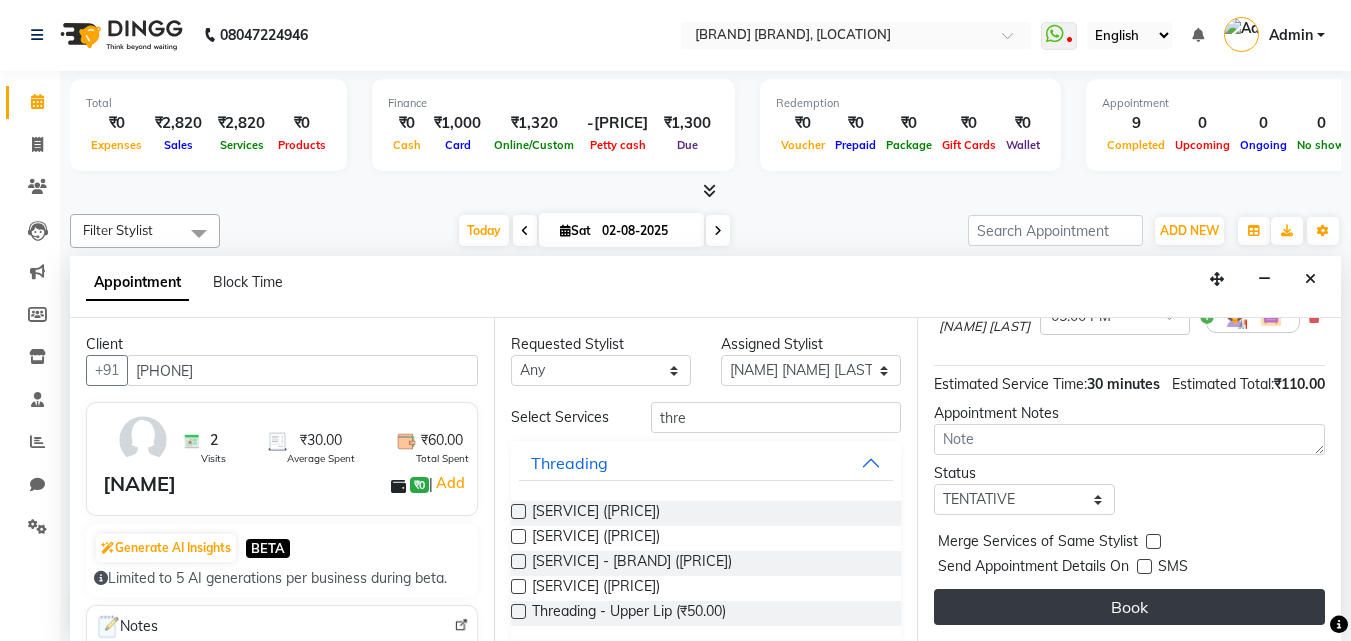 click on "Book" at bounding box center (1129, 607) 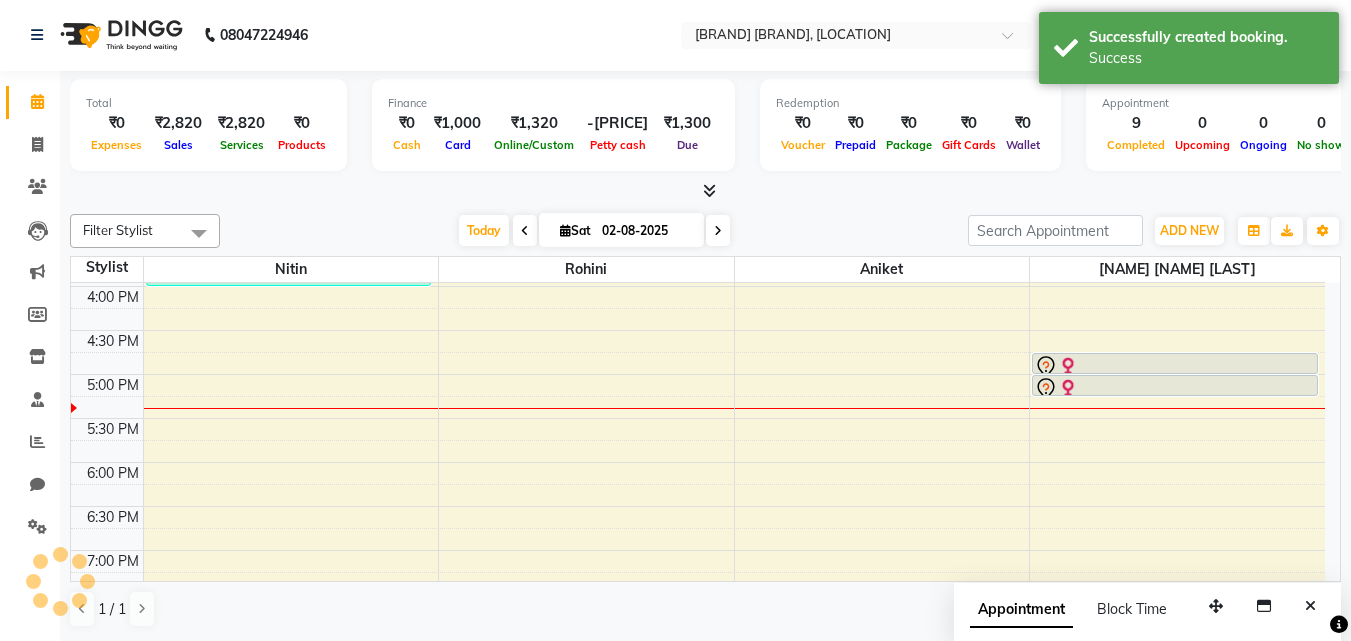 scroll, scrollTop: 0, scrollLeft: 0, axis: both 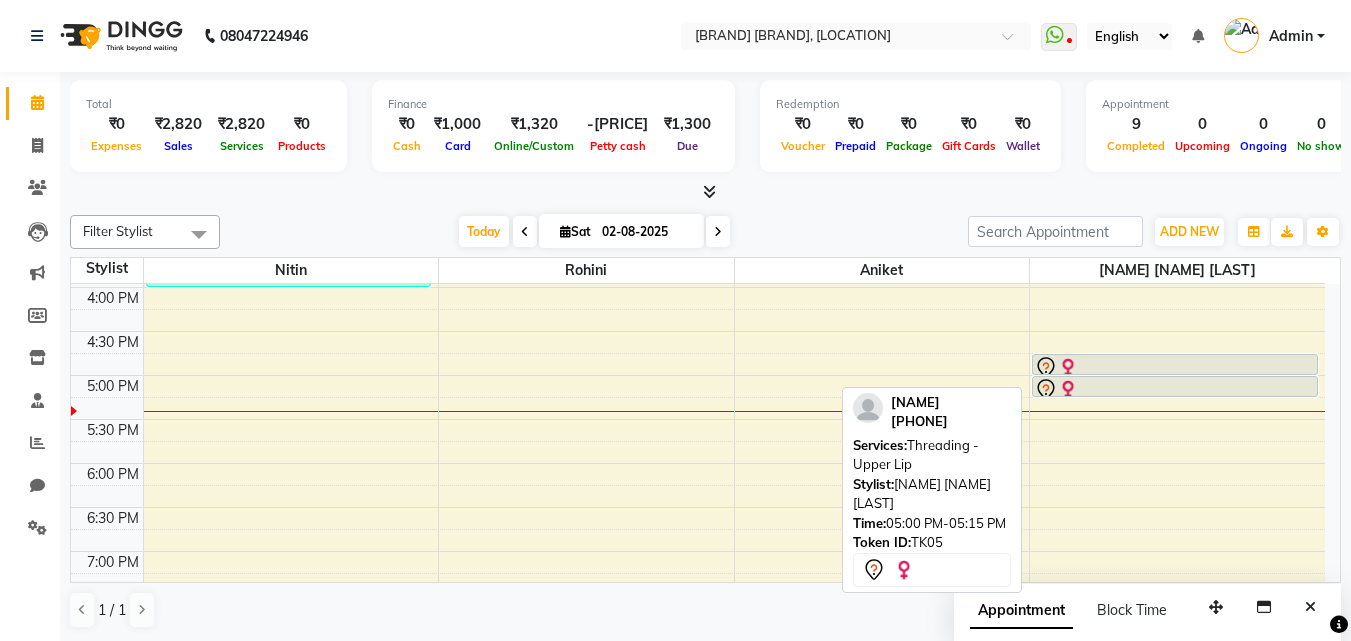 click at bounding box center (1175, 390) 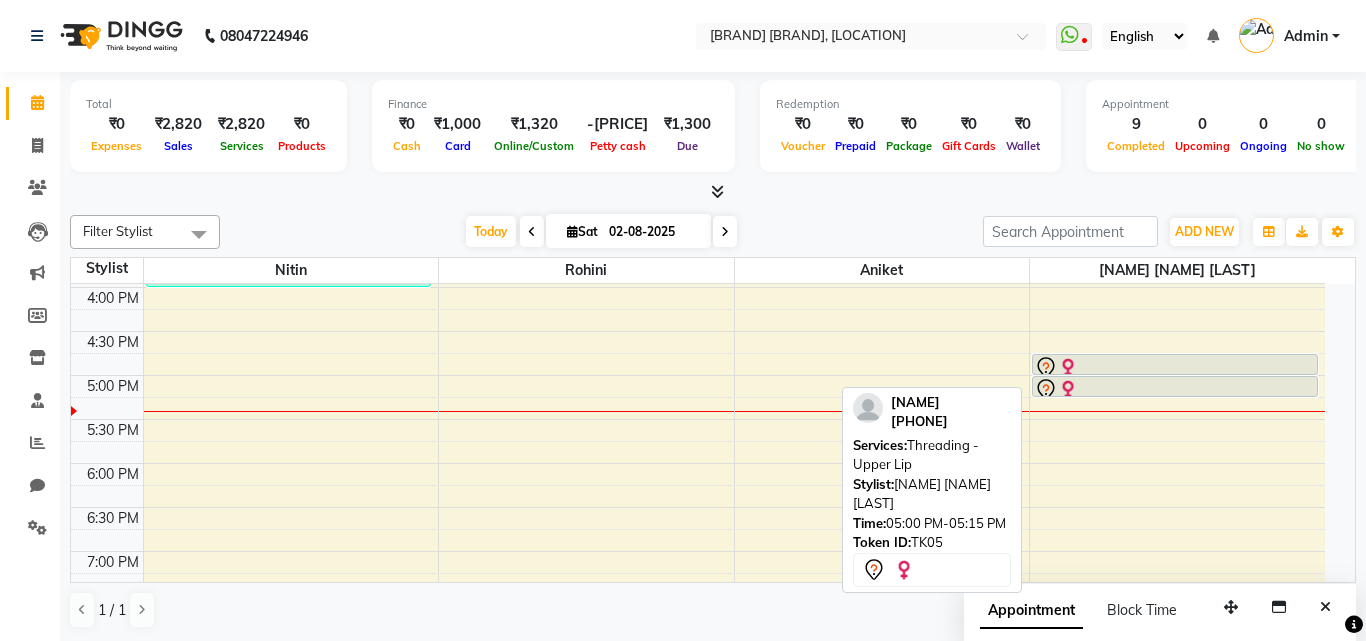 select on "7" 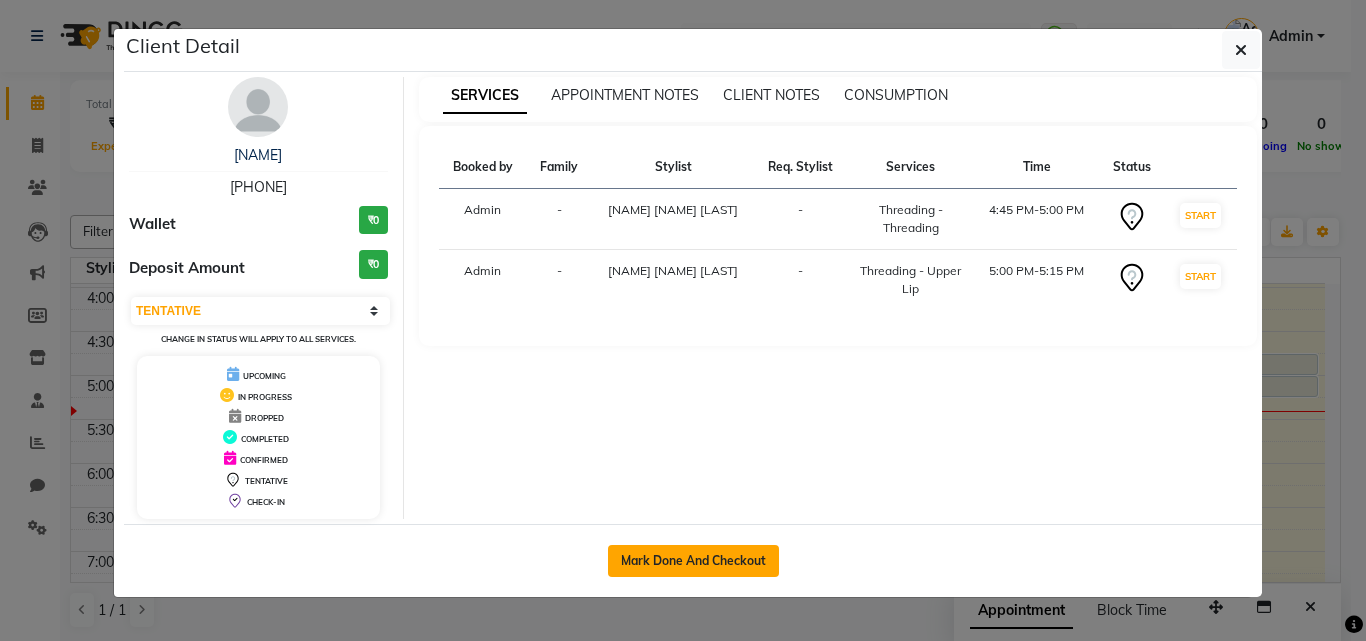 click on "Mark Done And Checkout" 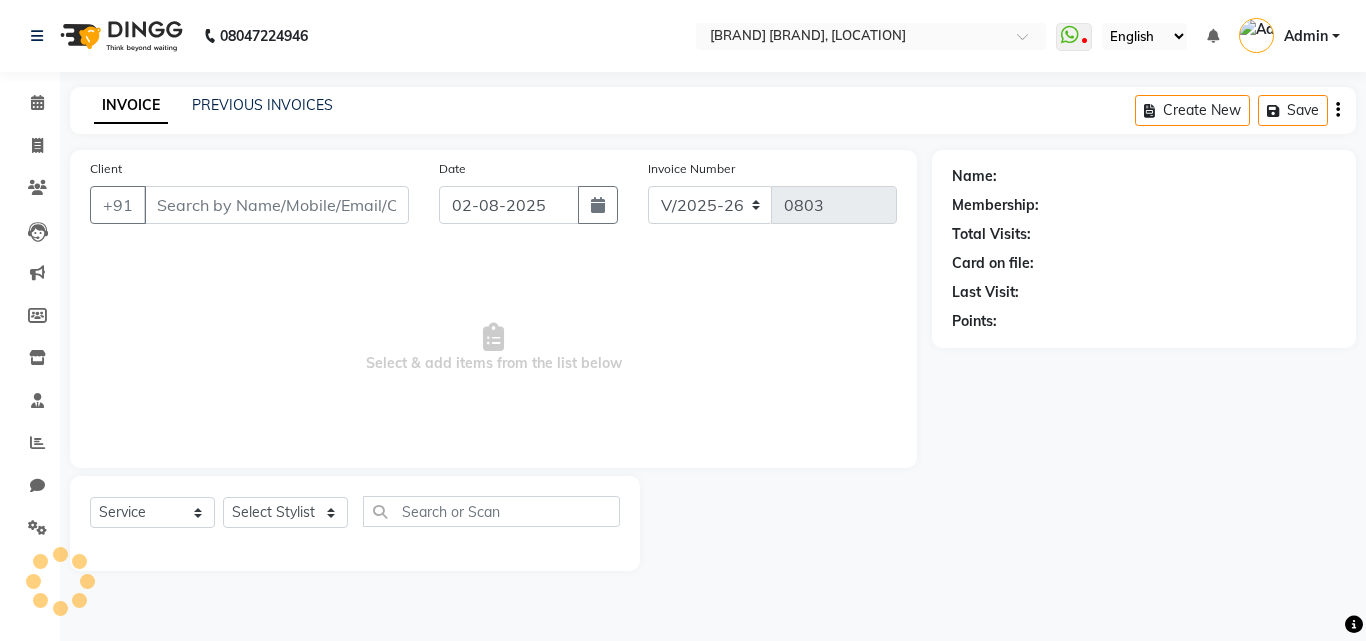 type on "[PHONE]" 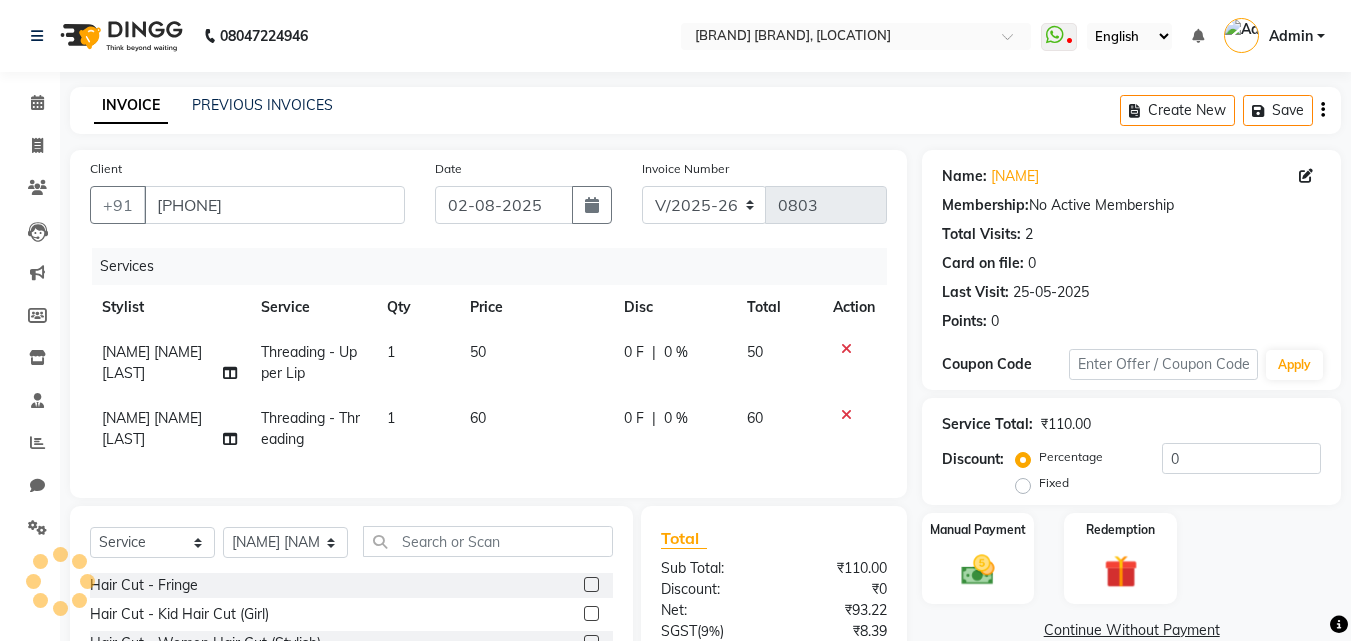 scroll, scrollTop: 205, scrollLeft: 0, axis: vertical 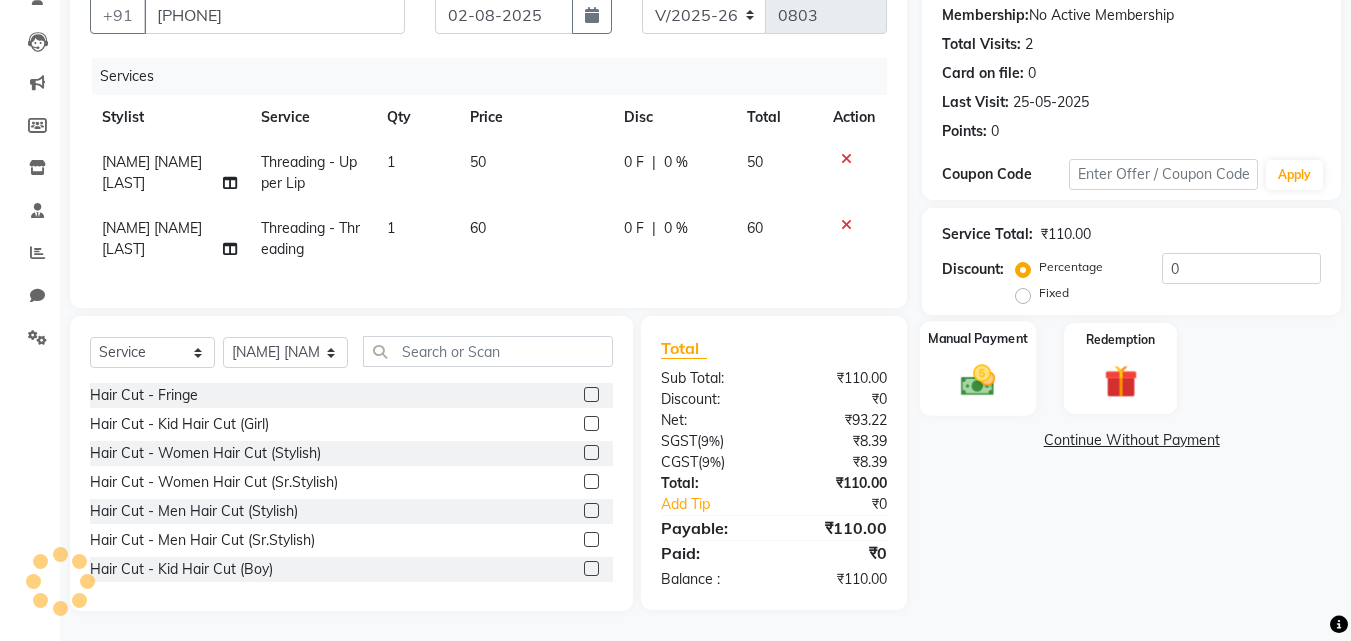 click 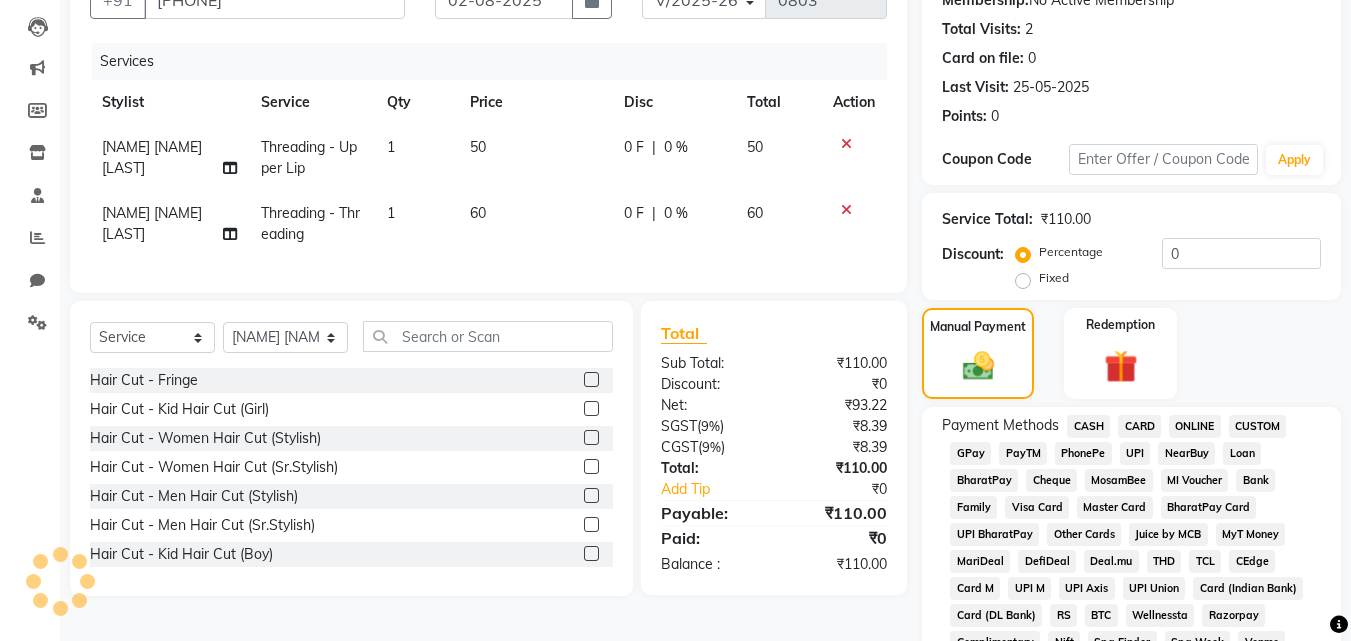 click on "CARD" 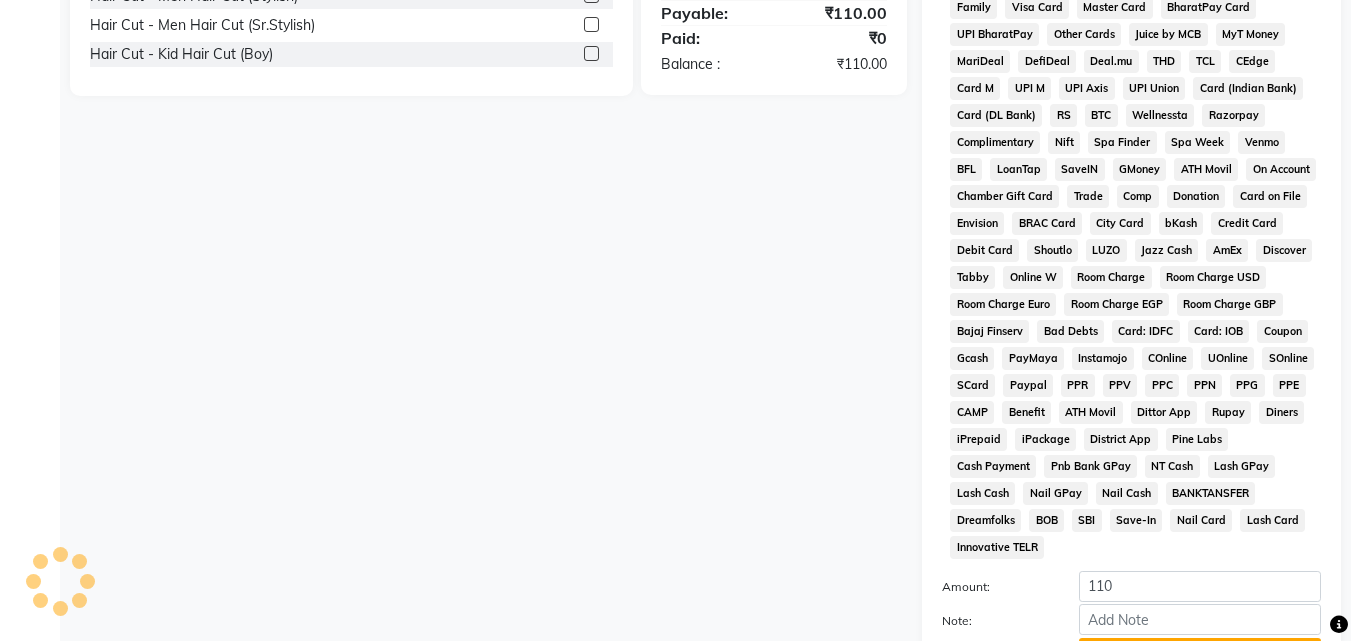 scroll, scrollTop: 861, scrollLeft: 0, axis: vertical 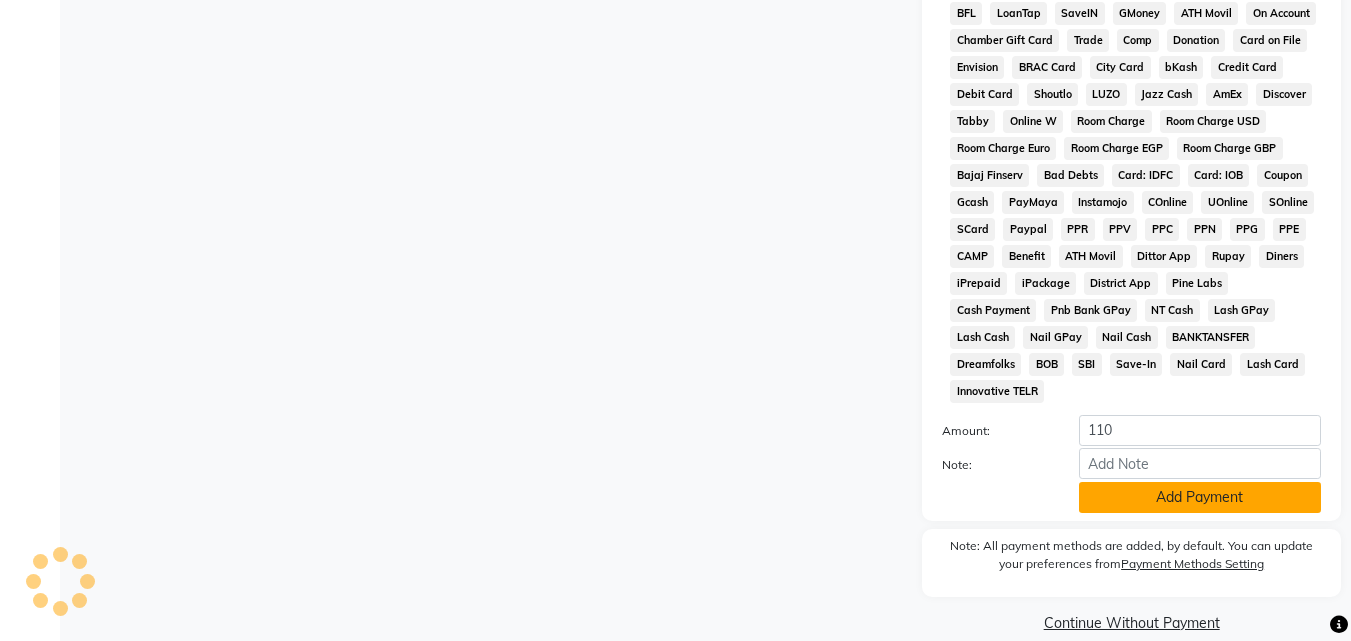 click on "Add Payment" 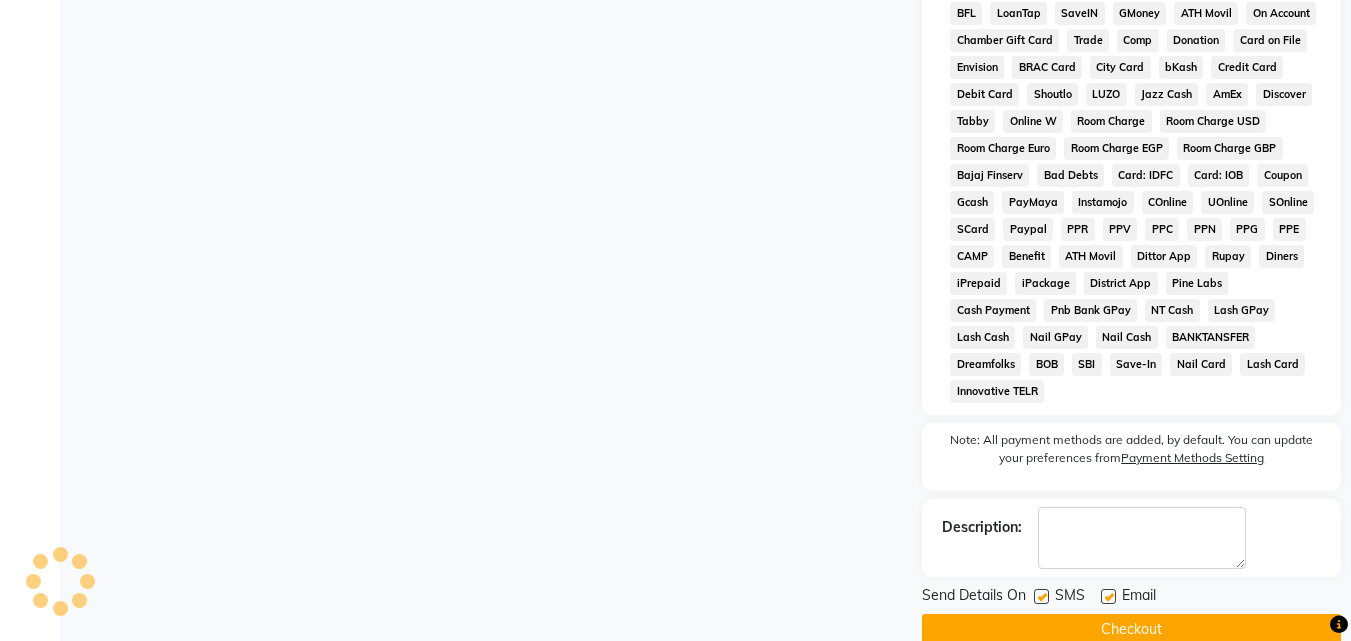 scroll, scrollTop: 868, scrollLeft: 0, axis: vertical 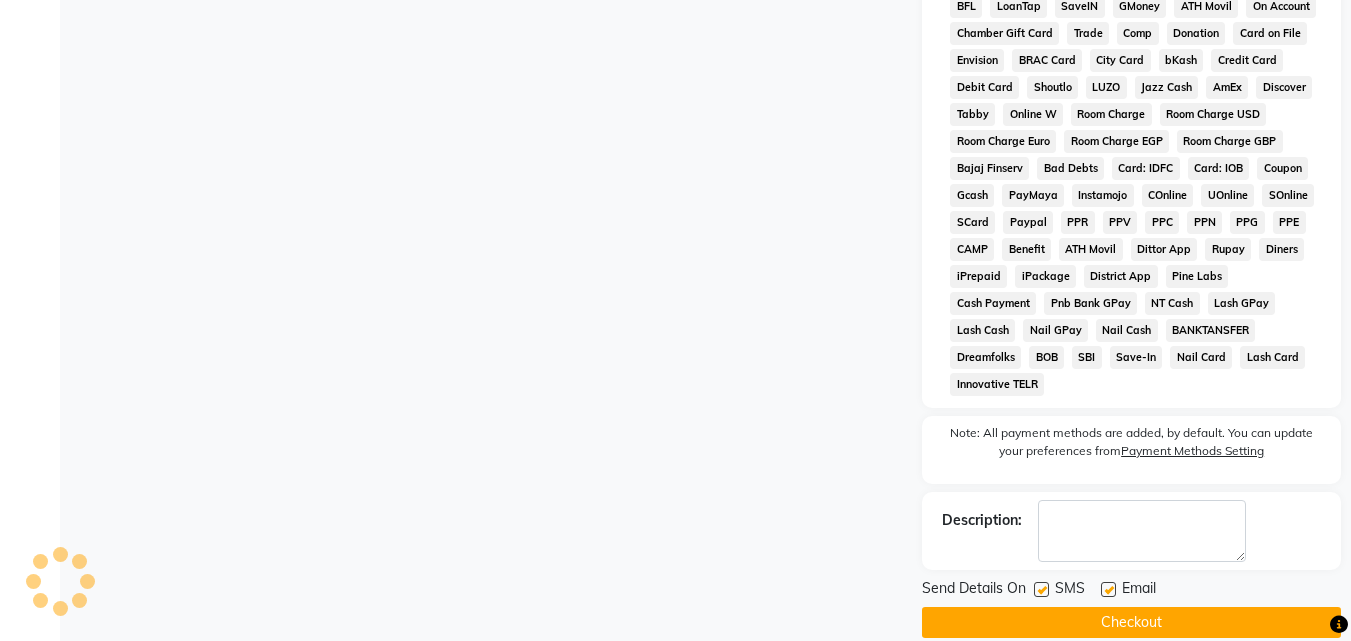 click 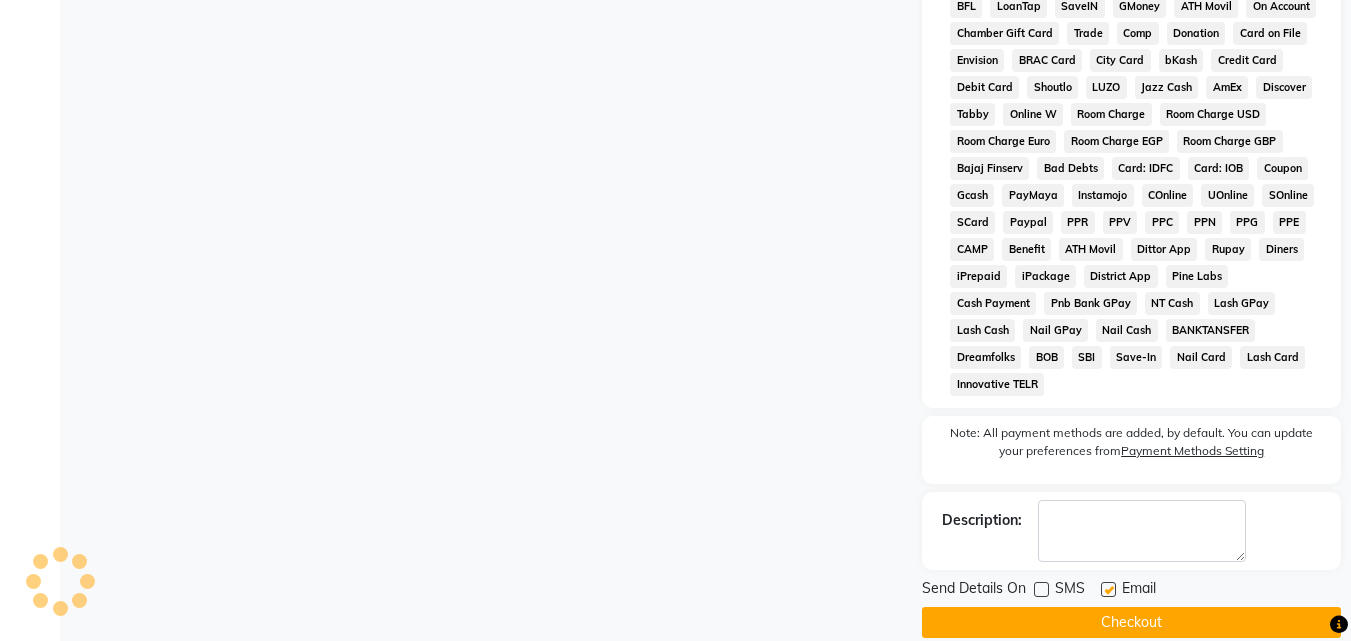 click 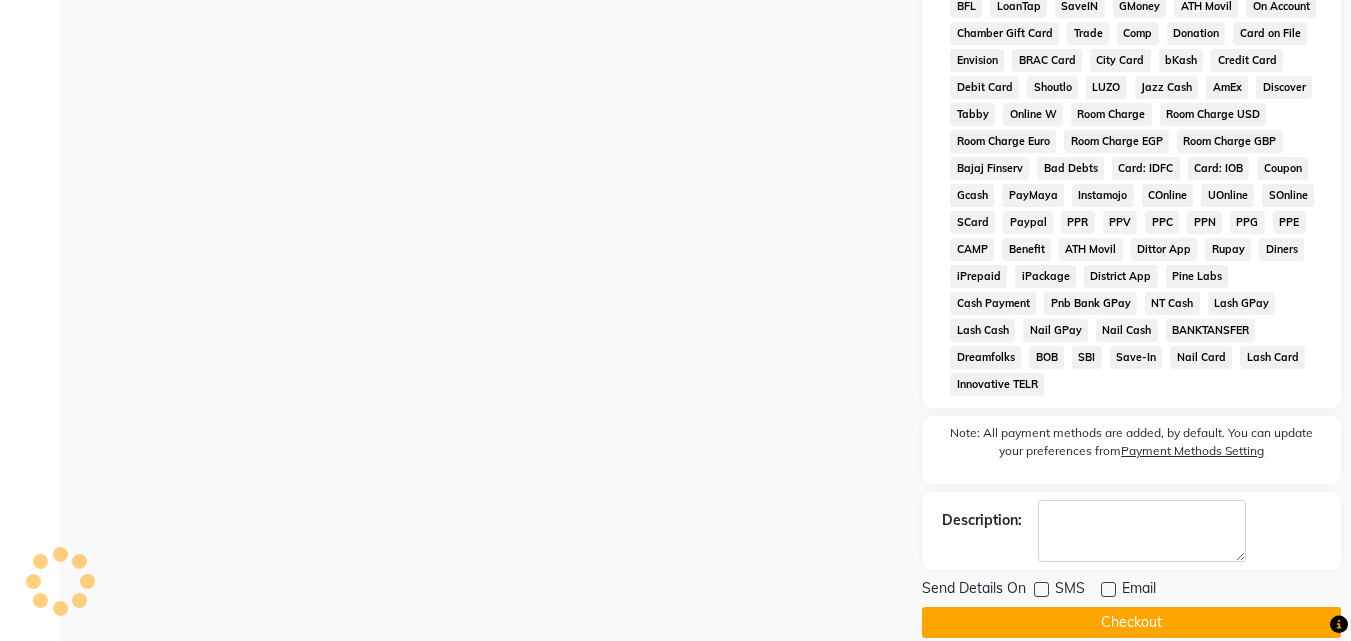 click on "Checkout" 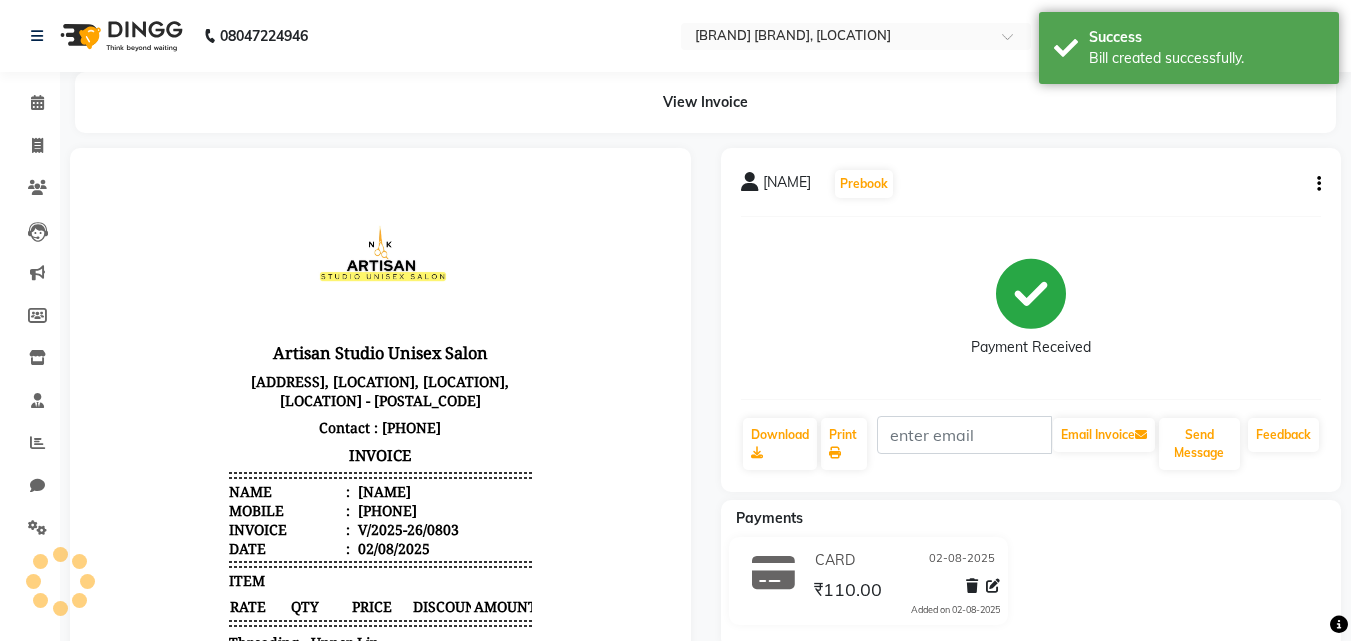 scroll, scrollTop: 0, scrollLeft: 0, axis: both 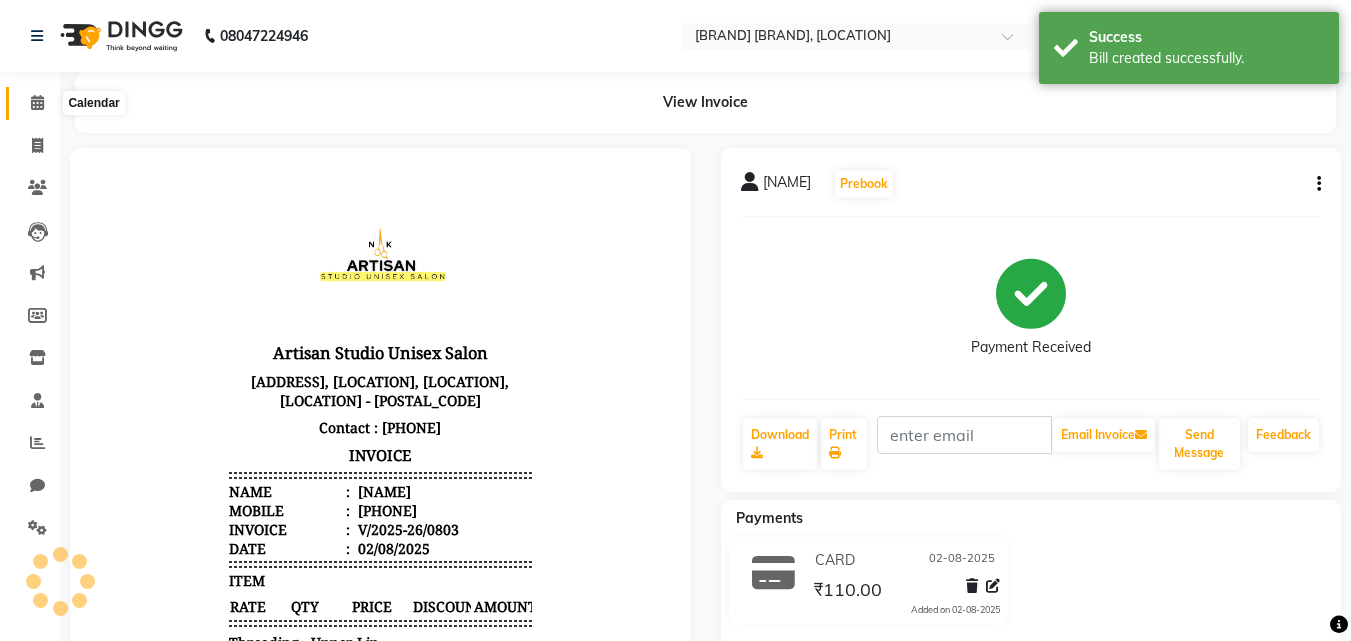 click 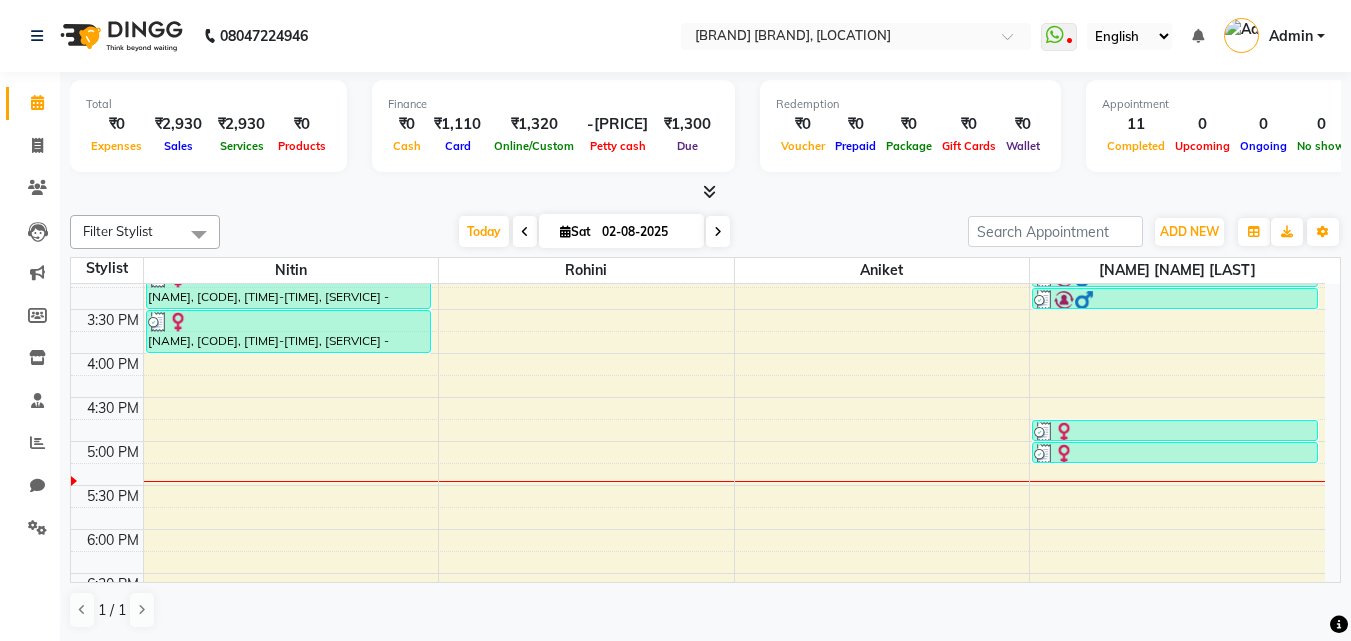 scroll, scrollTop: 633, scrollLeft: 0, axis: vertical 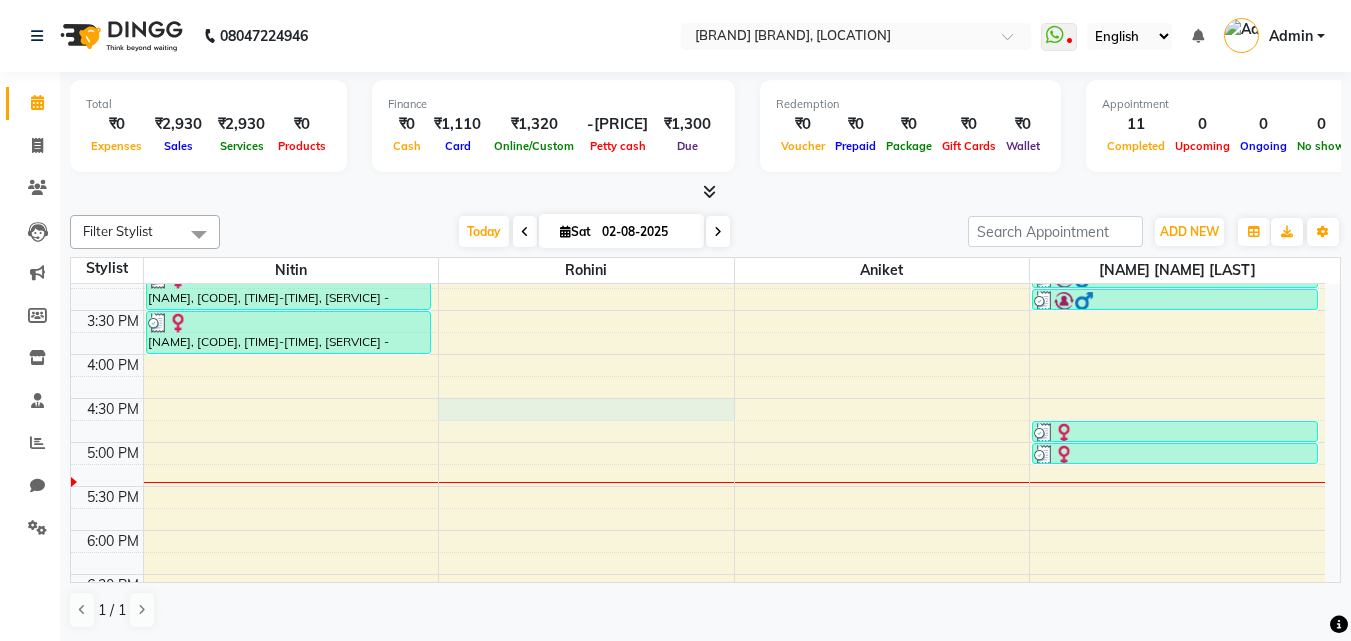 click on "[TIME] [TIME] [TIME] [TIME] [TIME] [TIME] [TIME] [TIME] [TIME] [TIME] [TIME] [TIME] [TIME] [TIME] [TIME] [TIME] [TIME] [TIME] [TIME] [TIME] [TIME] [TIME] [TIME] [TIME] [TIME] [TIME] [TIME] [TIME]     [NAME], [CODE], [TIME]-[TIME], [SERVICE] - [SERVICE]     [NAME], [CODE], [TIME]-[TIME], [SERVICE] - [SERVICE] ([SERVICE])     [NAME], [CODE], [TIME]-[TIME], [SERVICE] - [SERVICE]     [NAME], [CODE], [TIME]-[TIME], [SERVICE] - [SERVICE]     [NAME], [CODE], [TIME]-[TIME], [SERVICE] - [BRAND]     [NAME], [CODE], [TIME]-[TIME], [SERVICE] - [SERVICE]     [NAME], [CODE], [TIME]-[TIME], [SERVICE] - [SERVICE]     [NAME], [CODE], [TIME]-[TIME], [SERVICE] - [SERVICE]     [NAME], [CODE], [TIME]-[TIME], [SERVICE] - [SERVICE]     [NAME], [CODE], [TIME]-[TIME], [SERVICE] - [SERVICE]" at bounding box center (698, 266) 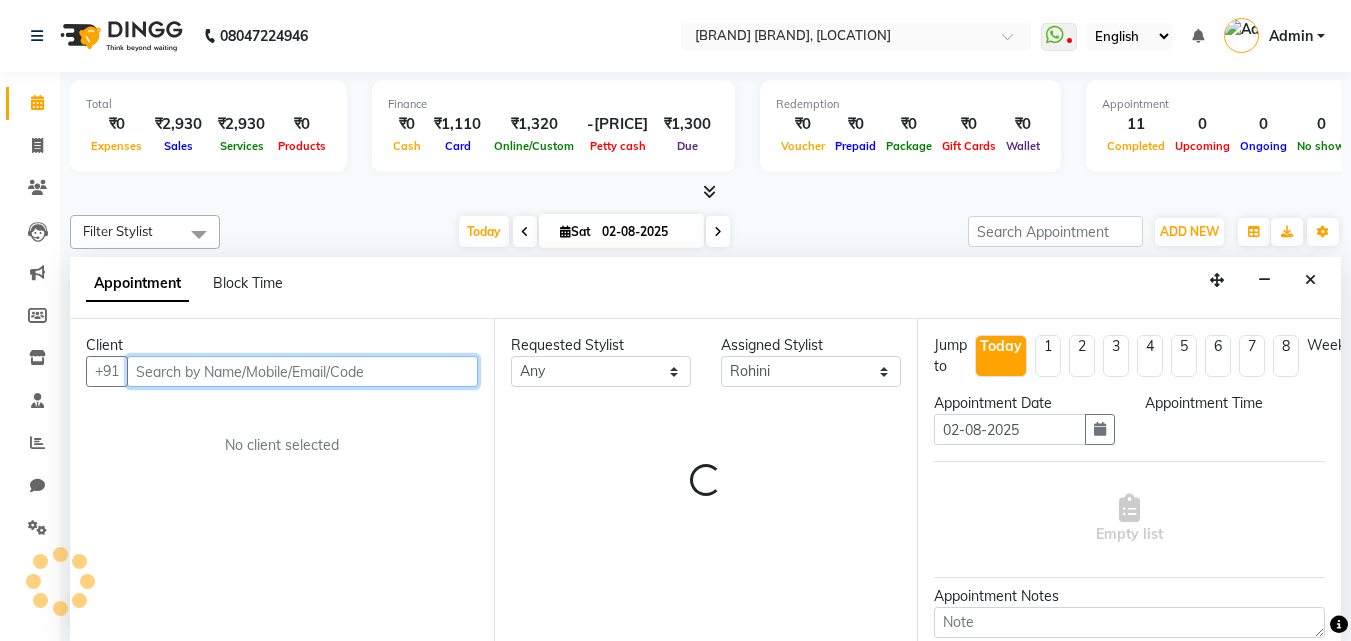 scroll, scrollTop: 1, scrollLeft: 0, axis: vertical 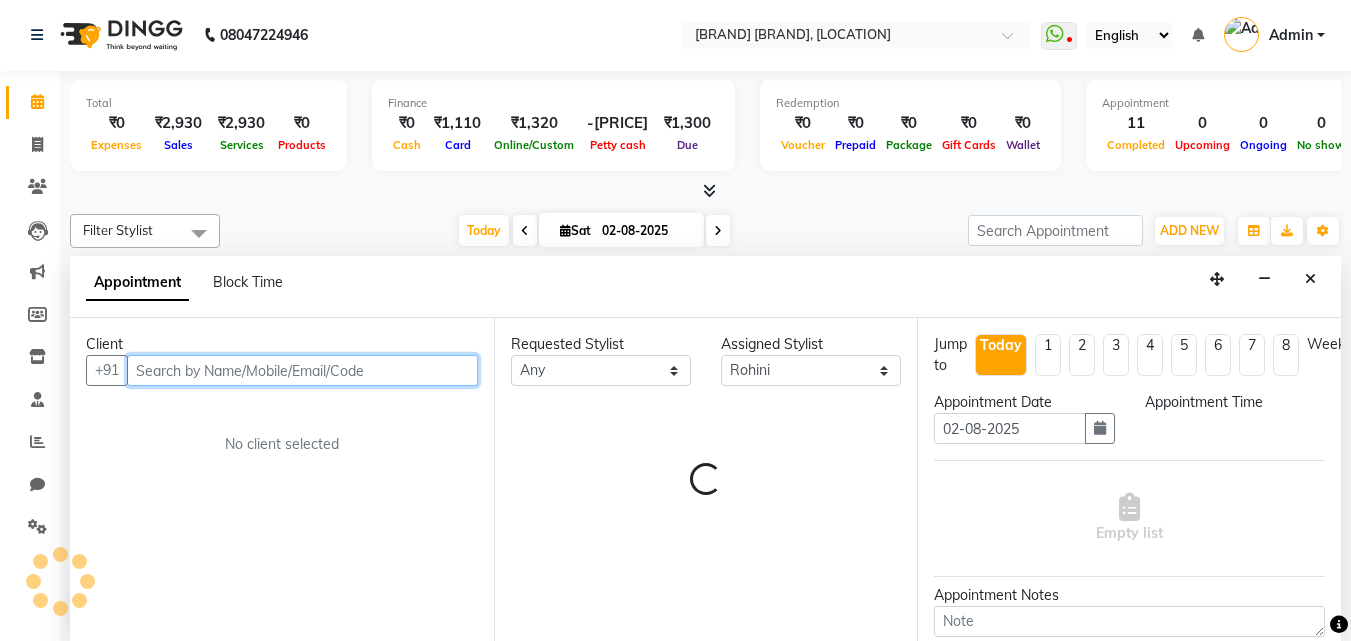 select on "990" 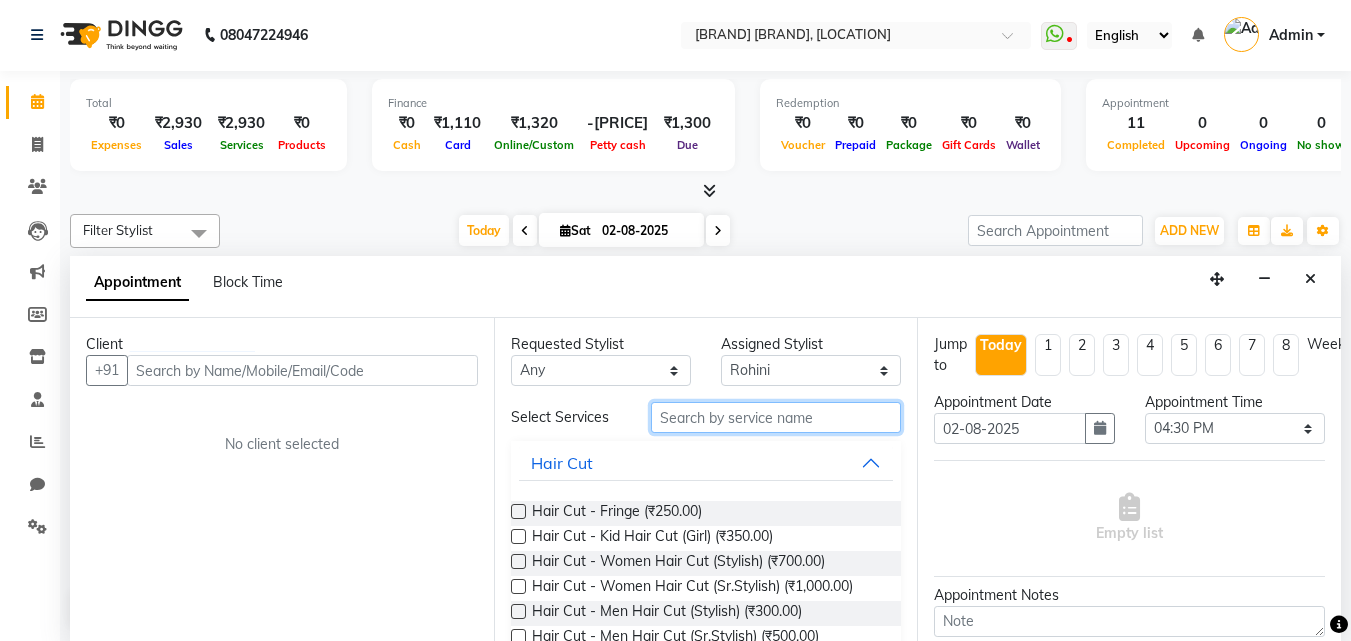 click at bounding box center (776, 417) 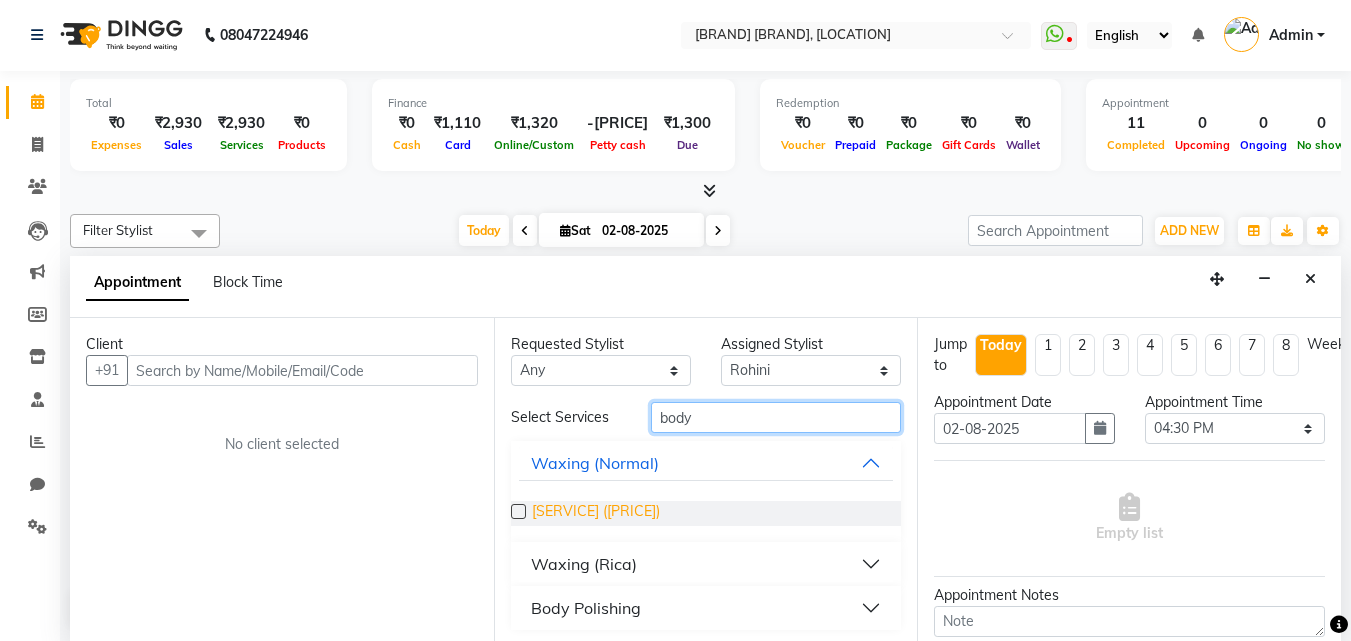 scroll, scrollTop: 5, scrollLeft: 0, axis: vertical 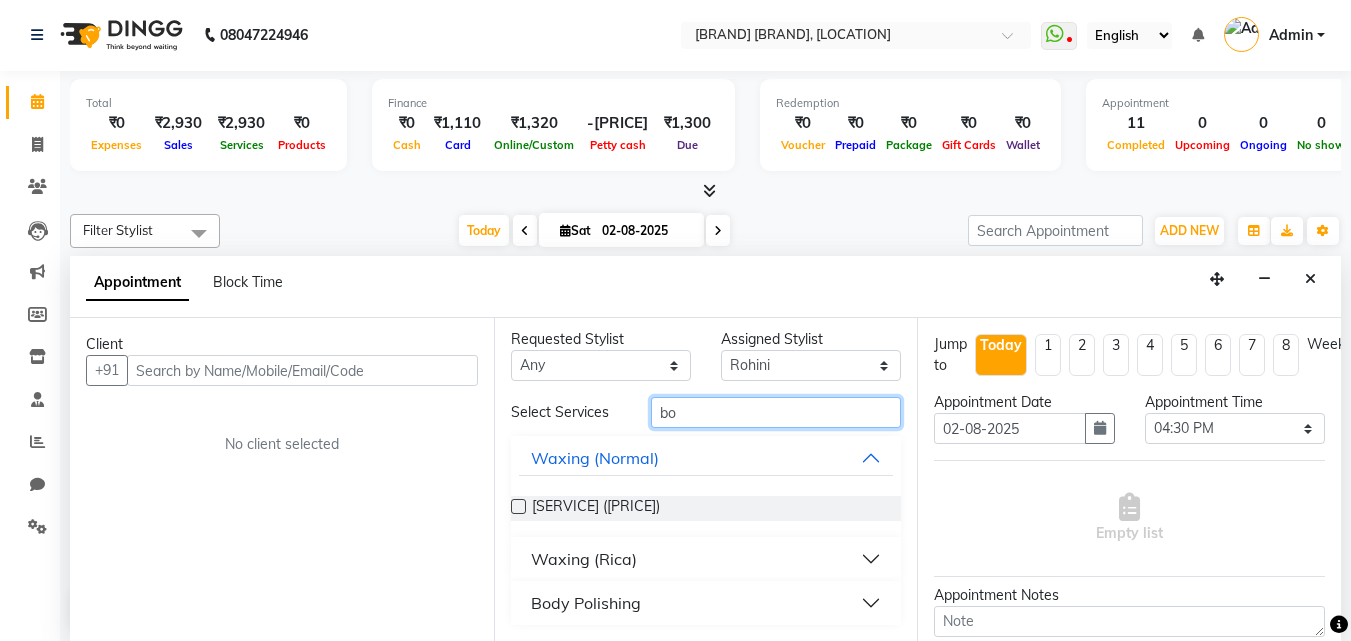 type on "b" 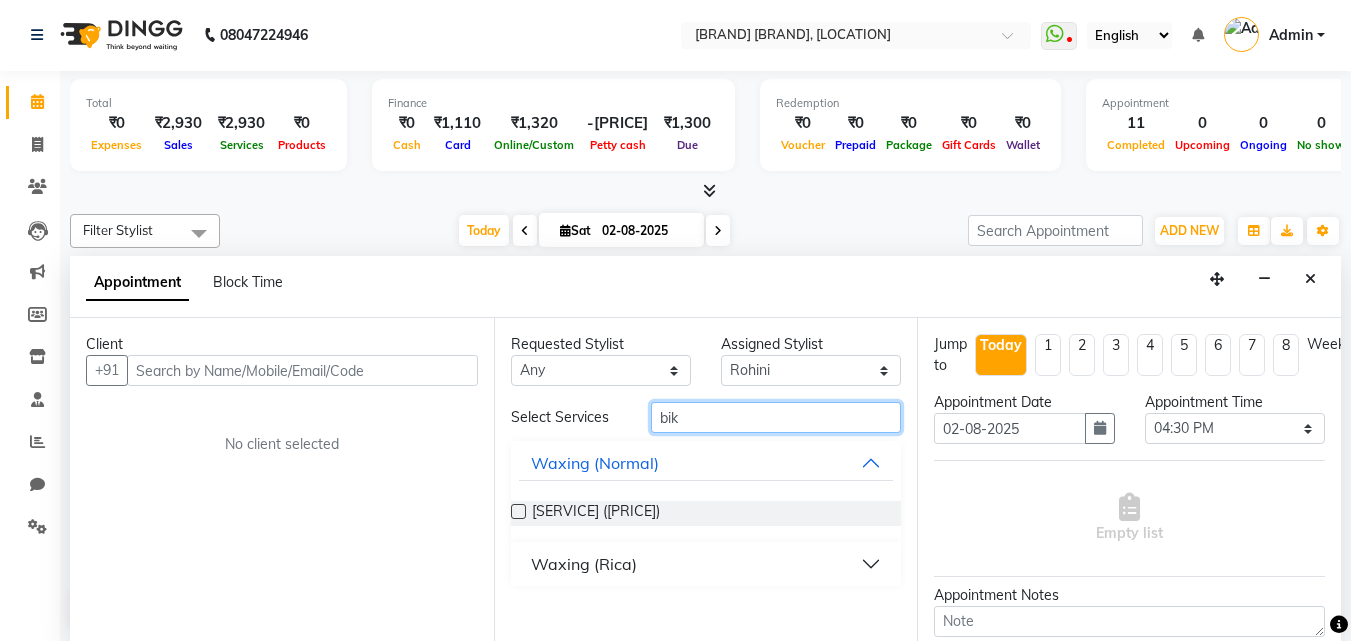 scroll, scrollTop: 0, scrollLeft: 0, axis: both 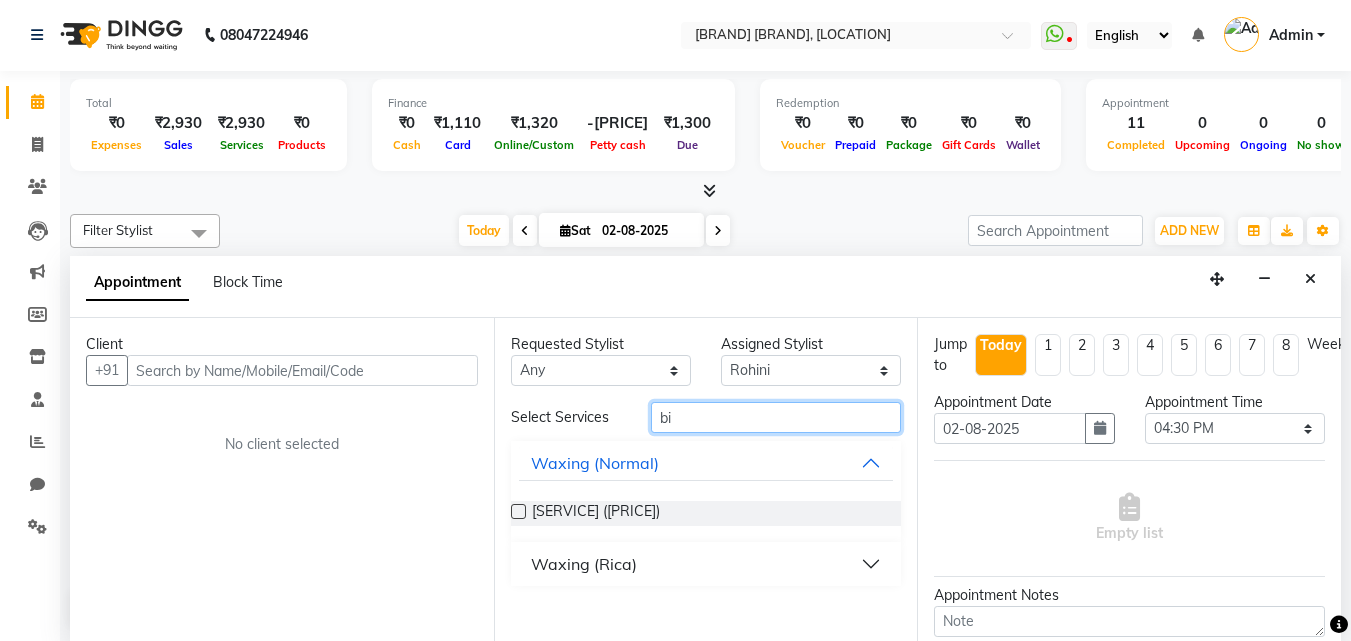 type on "b" 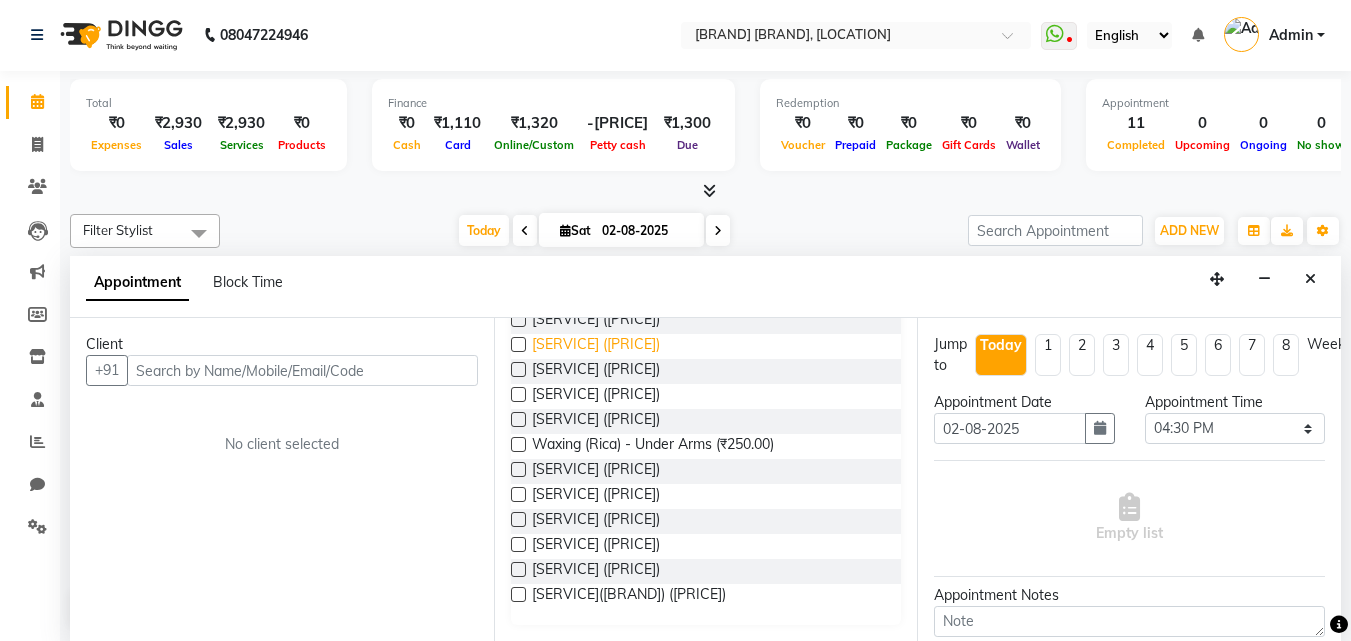 scroll, scrollTop: 0, scrollLeft: 0, axis: both 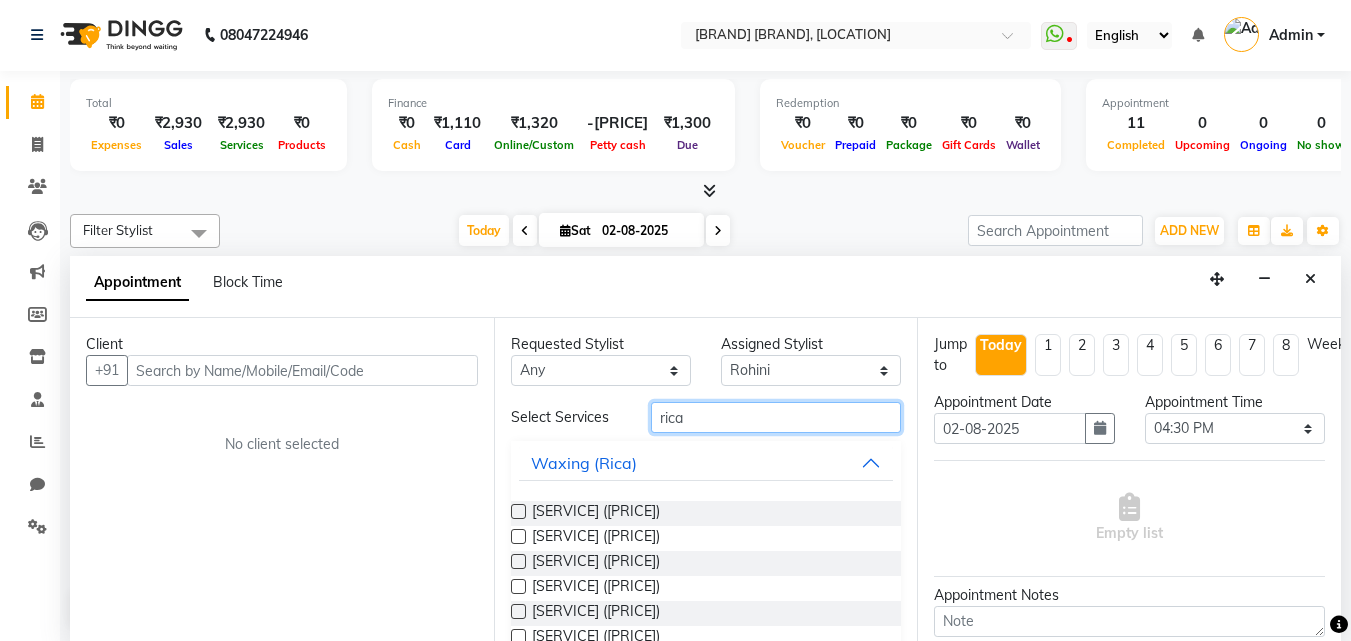 click on "rica" at bounding box center (776, 417) 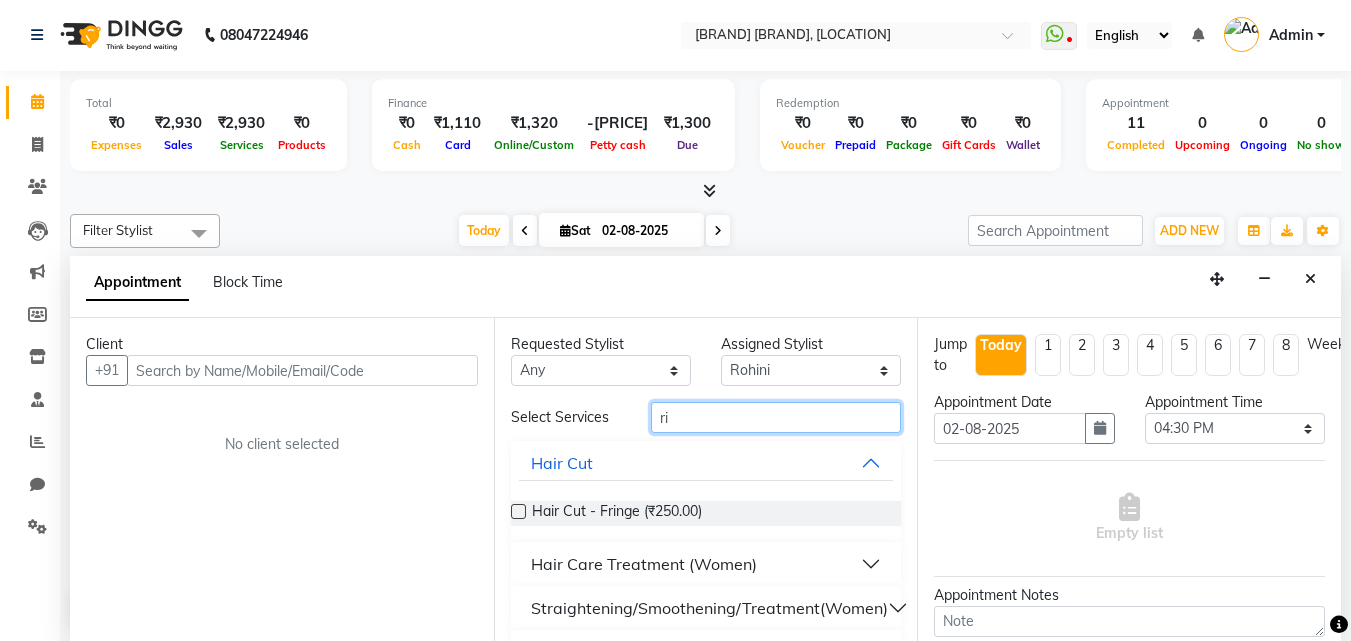 type on "r" 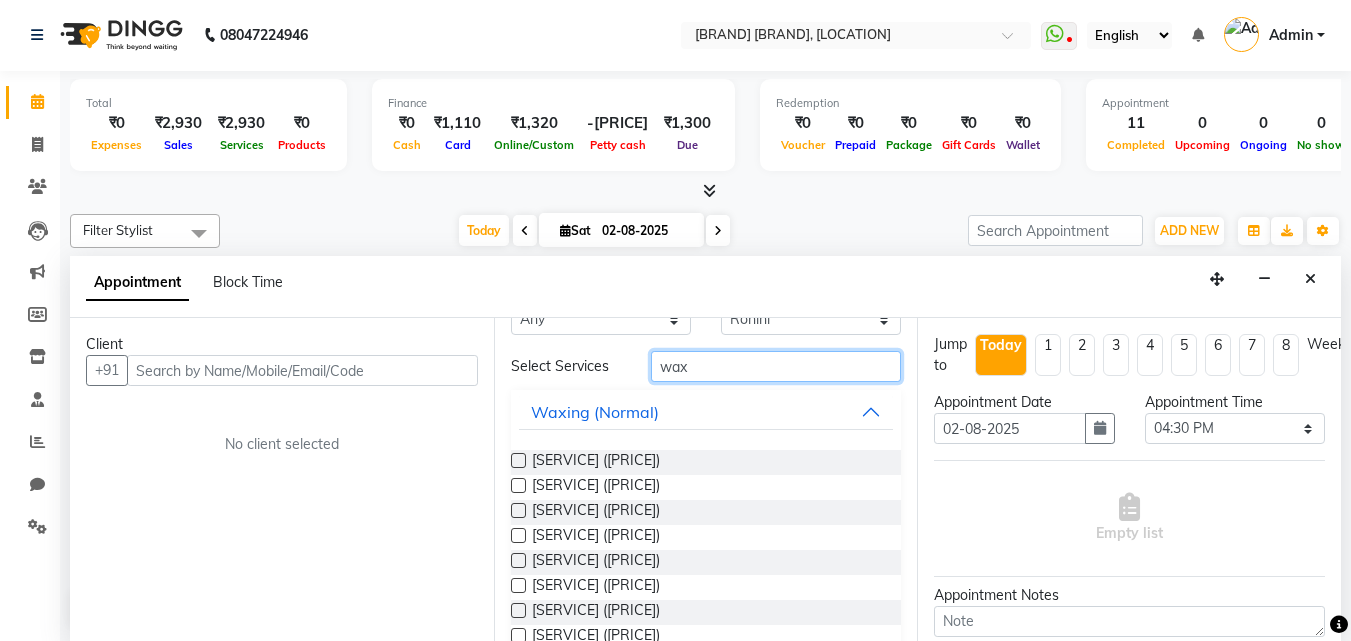 scroll, scrollTop: 100, scrollLeft: 0, axis: vertical 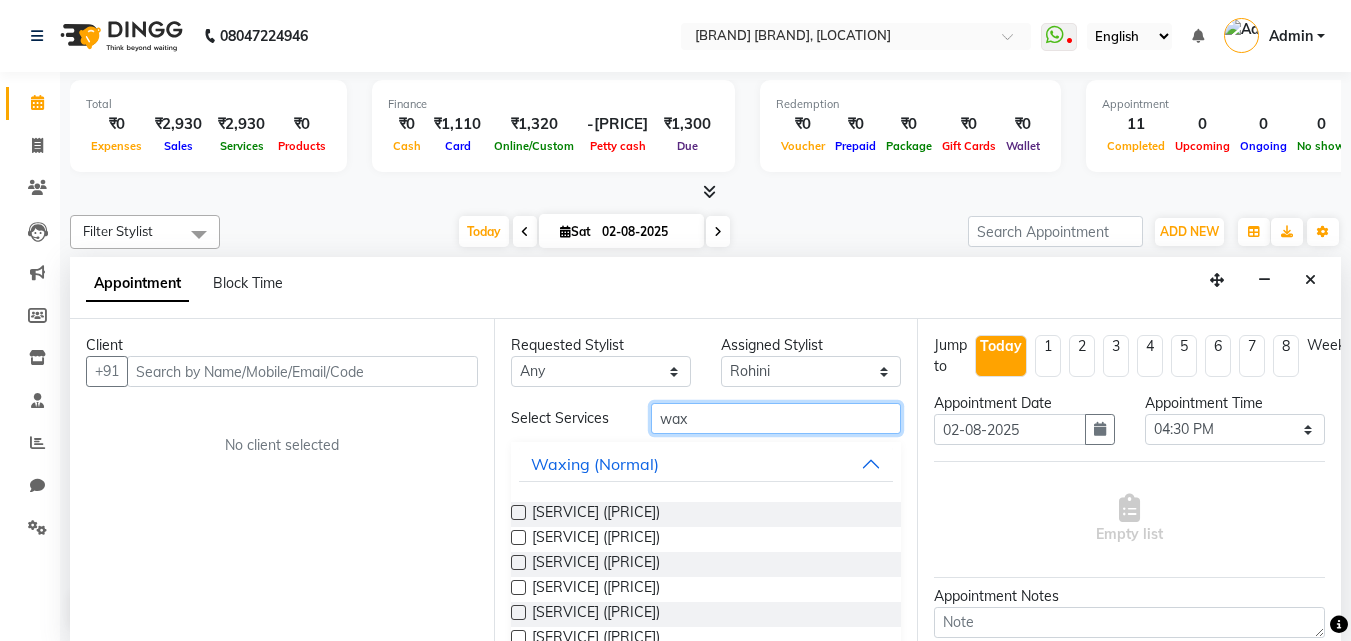 type on "wax" 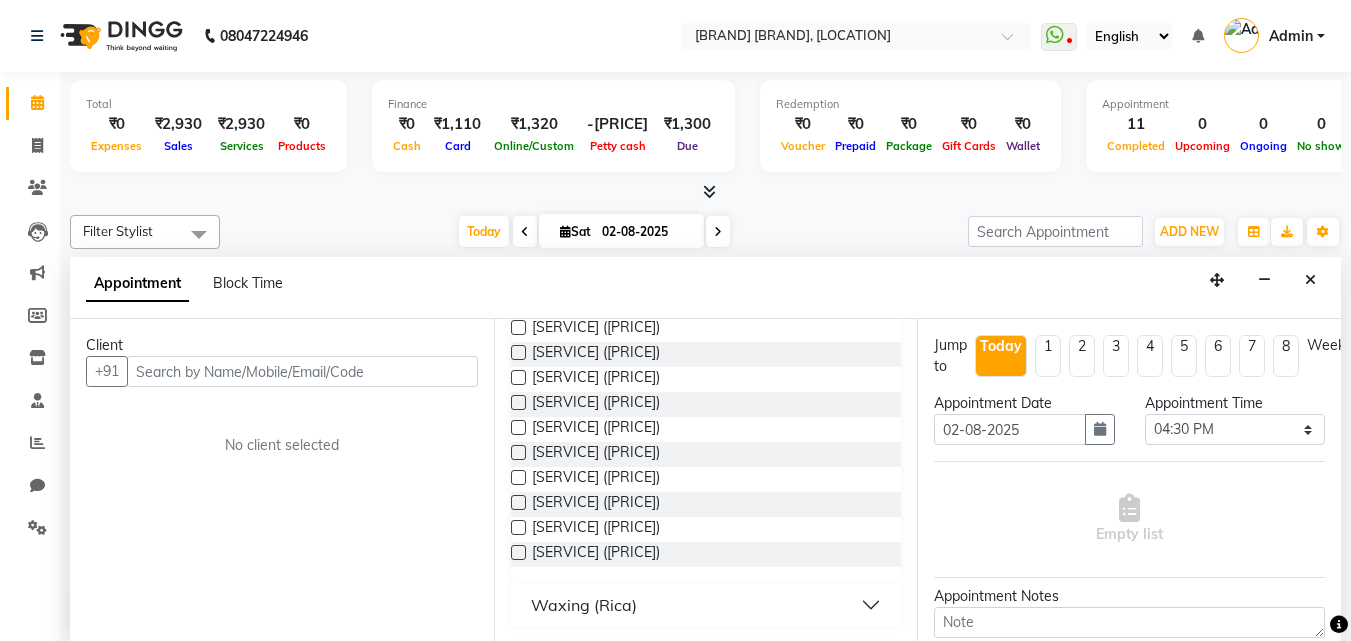 scroll, scrollTop: 261, scrollLeft: 0, axis: vertical 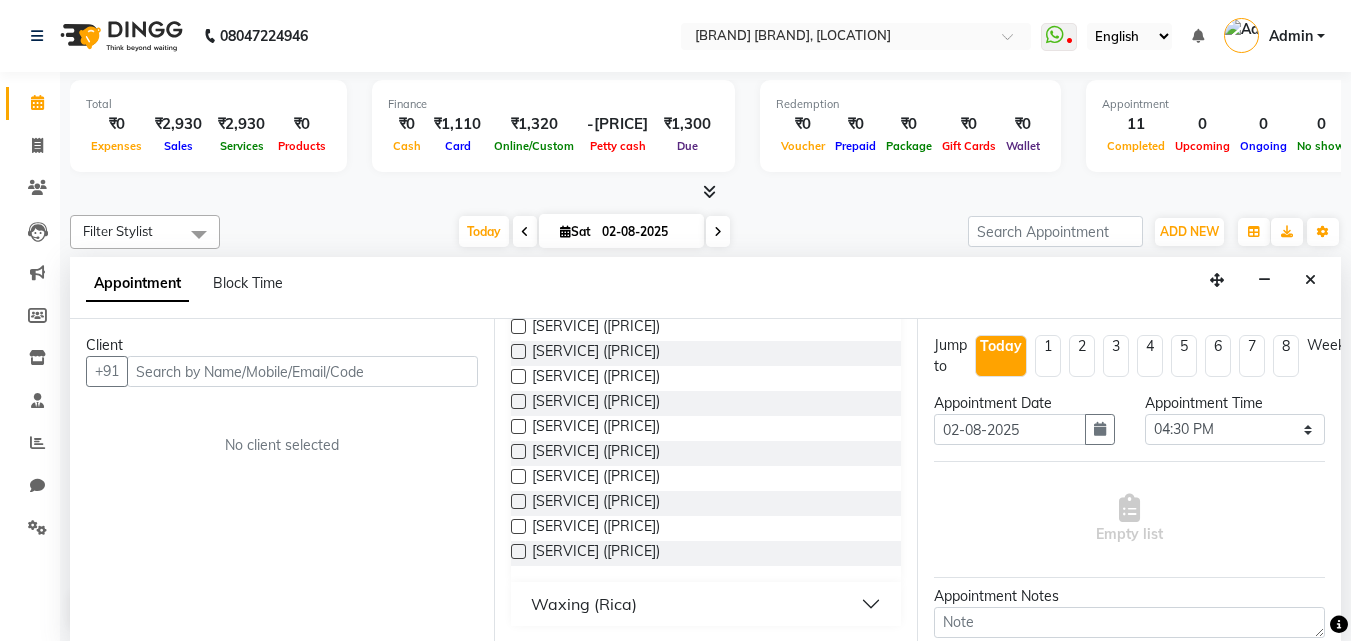 click at bounding box center [518, 551] 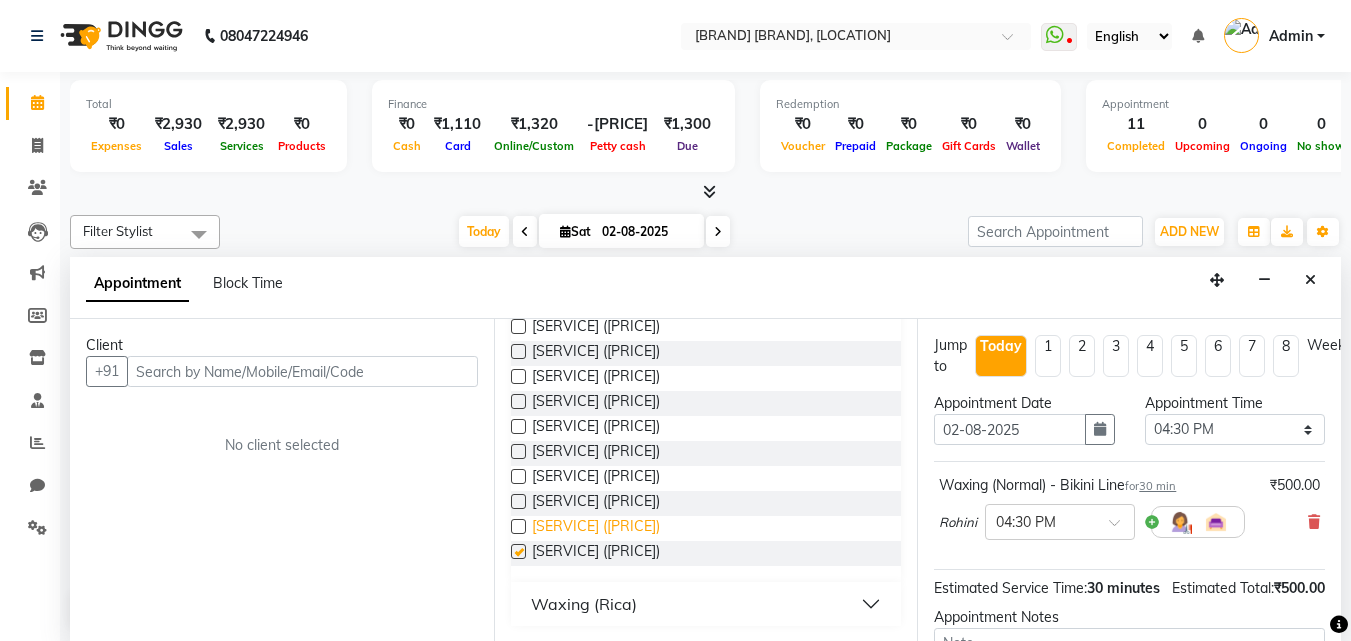checkbox on "false" 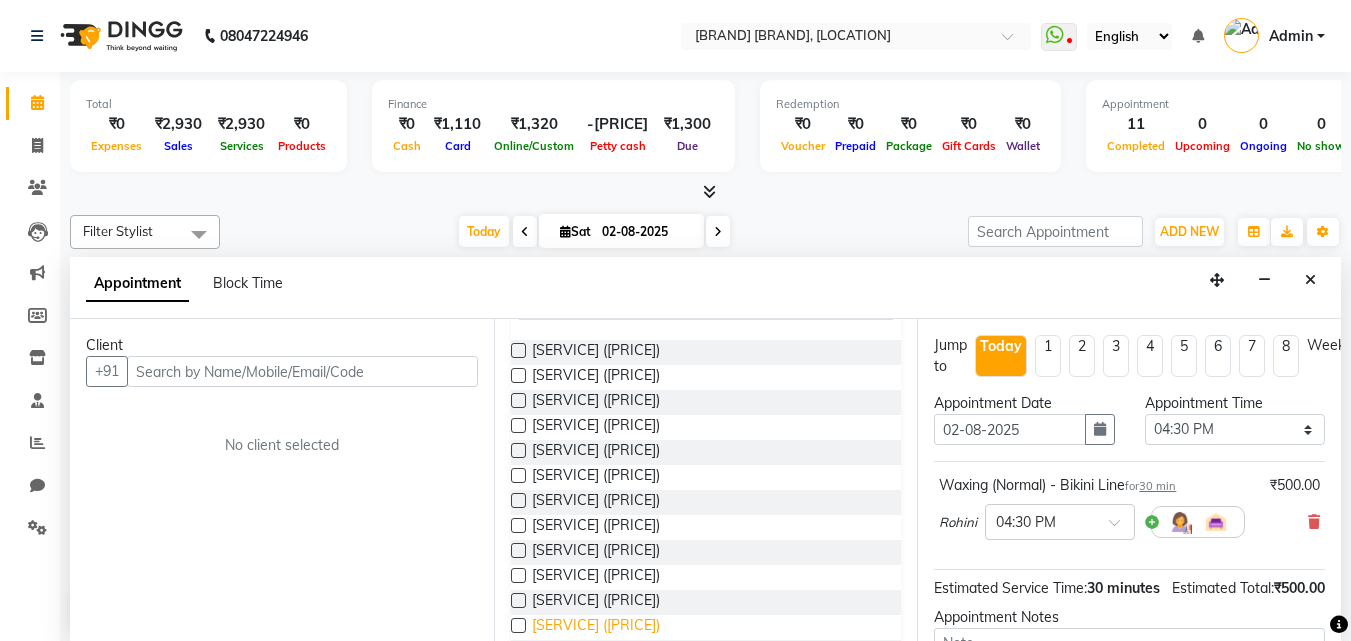 scroll, scrollTop: 161, scrollLeft: 0, axis: vertical 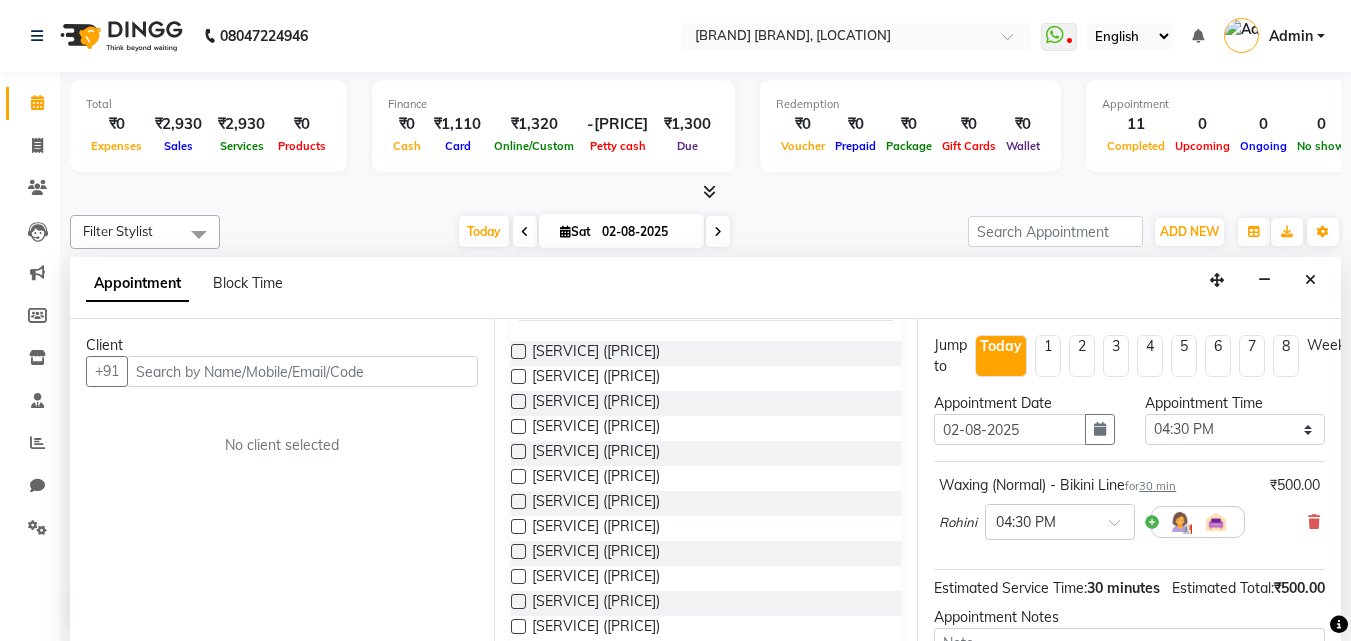 click at bounding box center [518, 551] 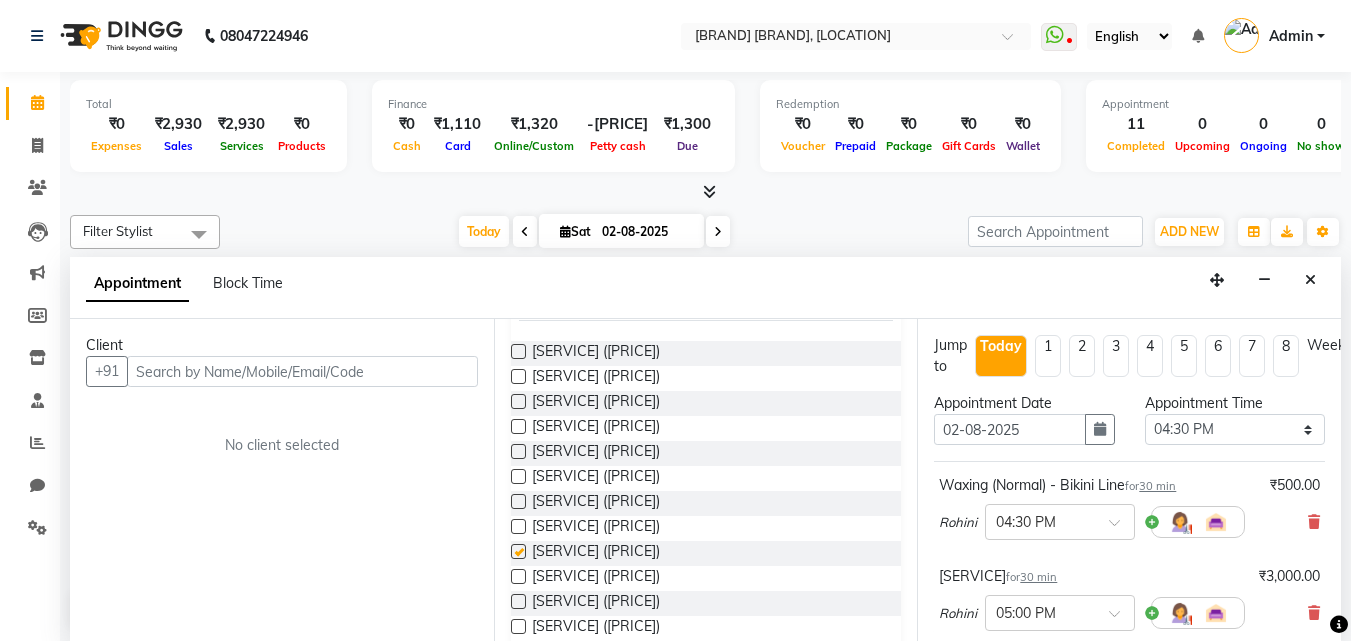 checkbox on "false" 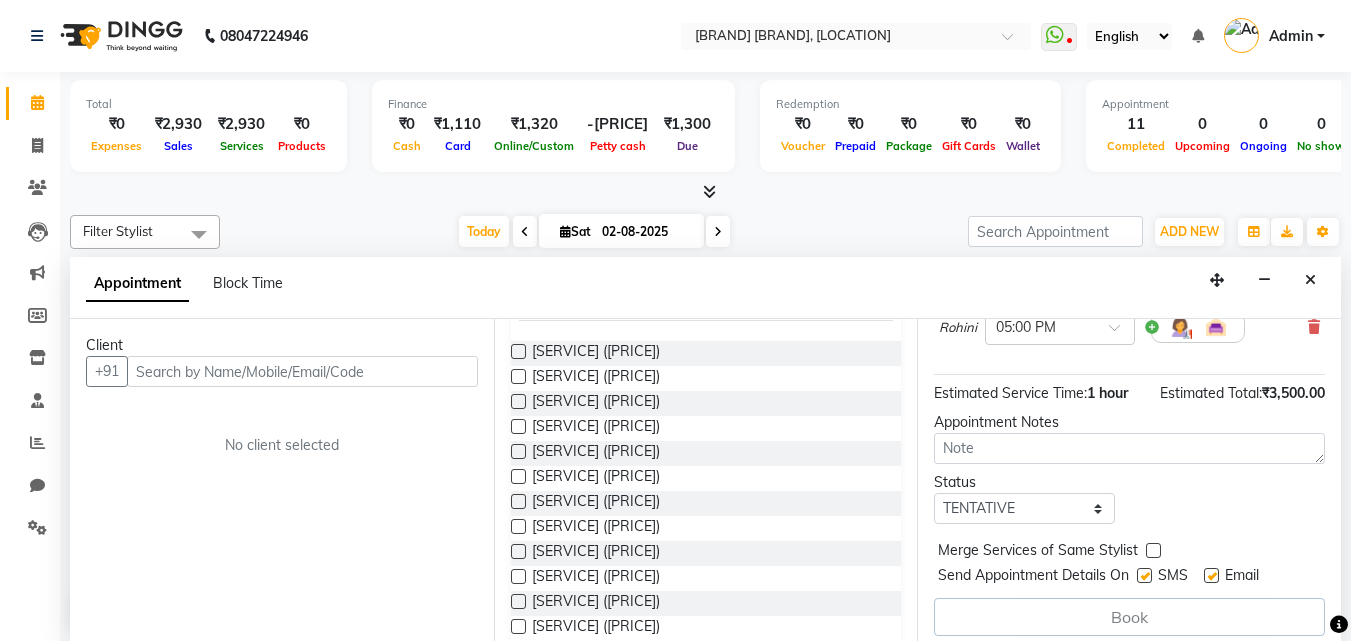 scroll, scrollTop: 311, scrollLeft: 0, axis: vertical 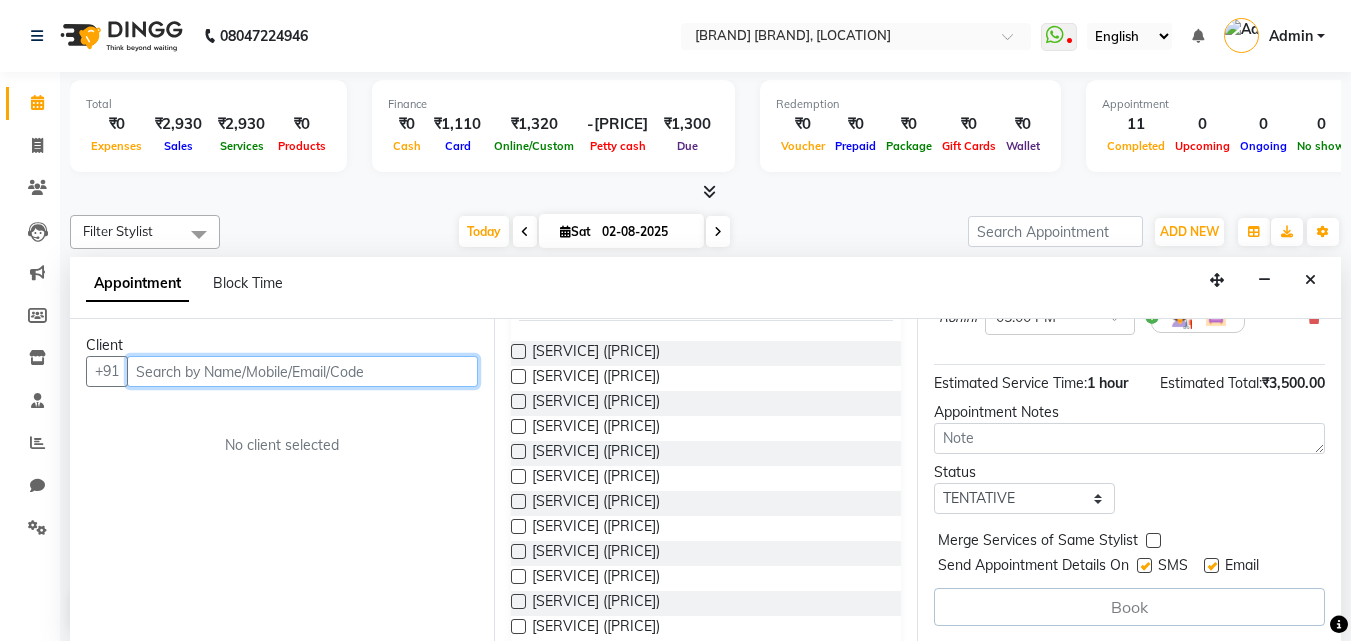 click at bounding box center (302, 371) 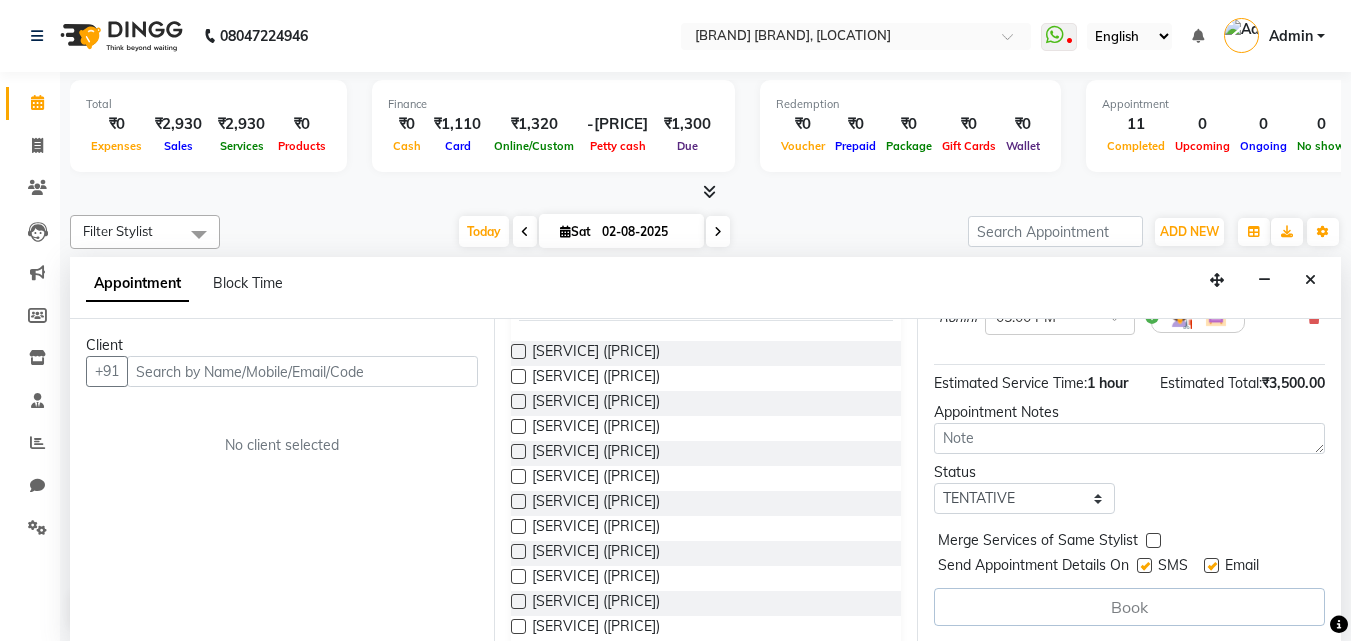 click at bounding box center (1144, 565) 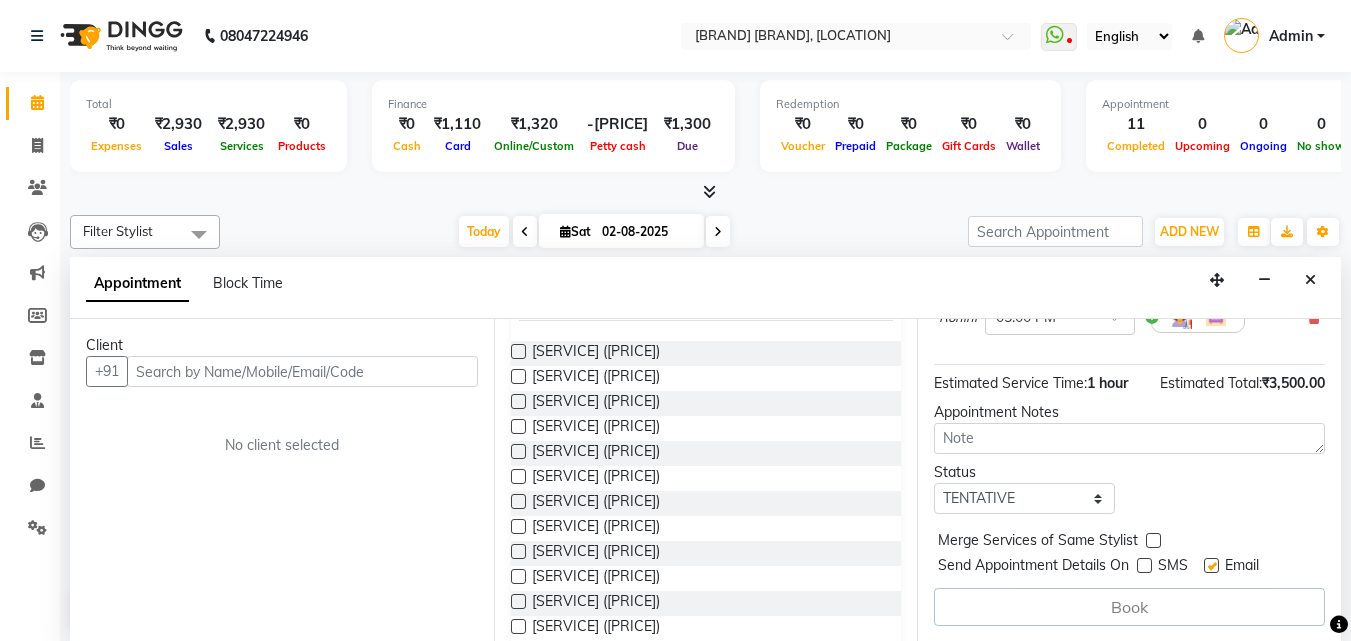 click at bounding box center [1211, 565] 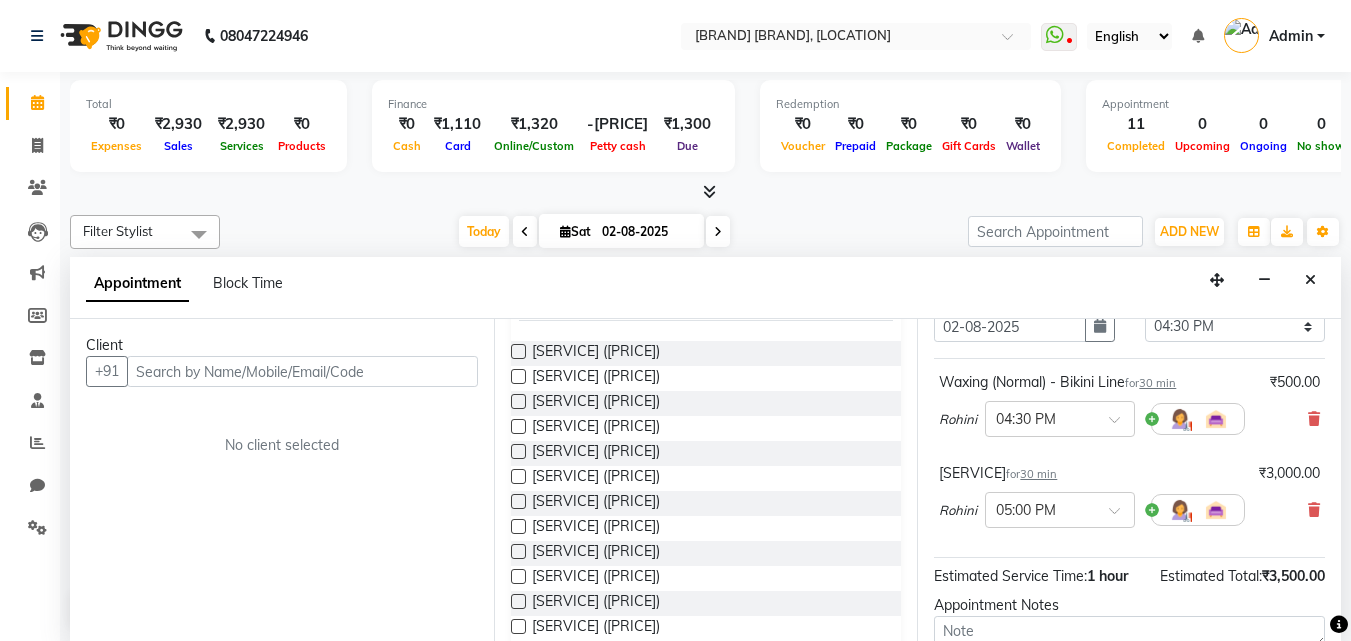 scroll, scrollTop: 200, scrollLeft: 0, axis: vertical 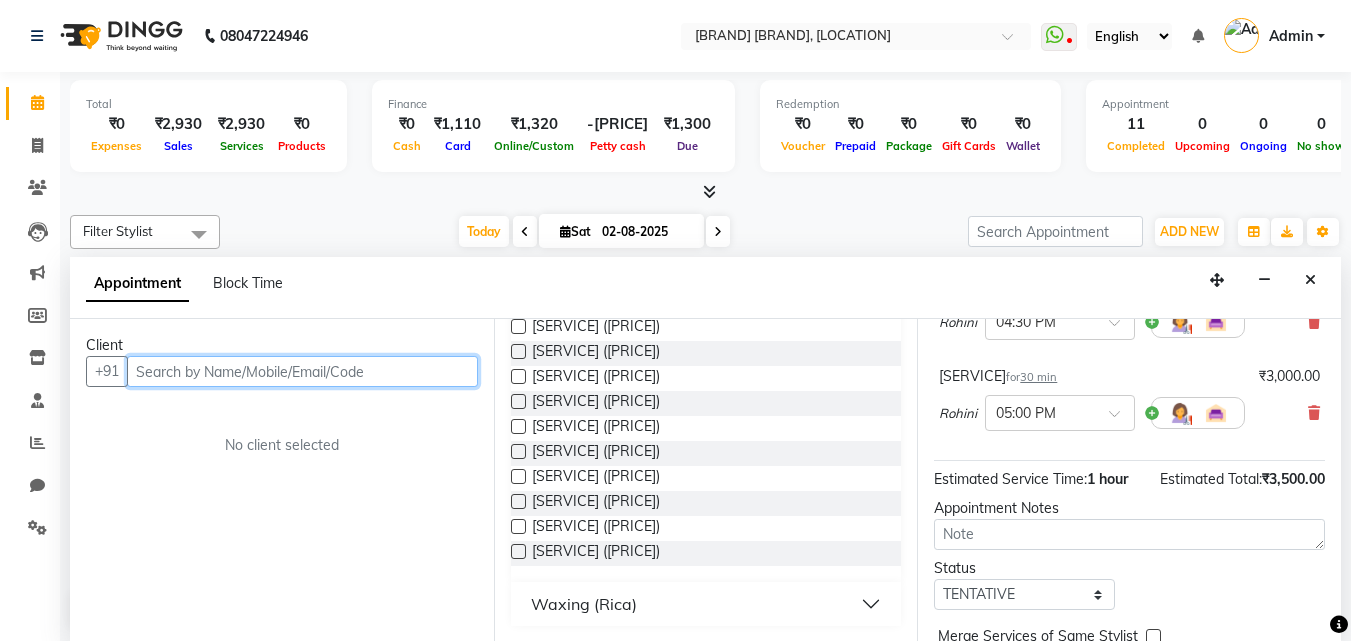 click at bounding box center (302, 371) 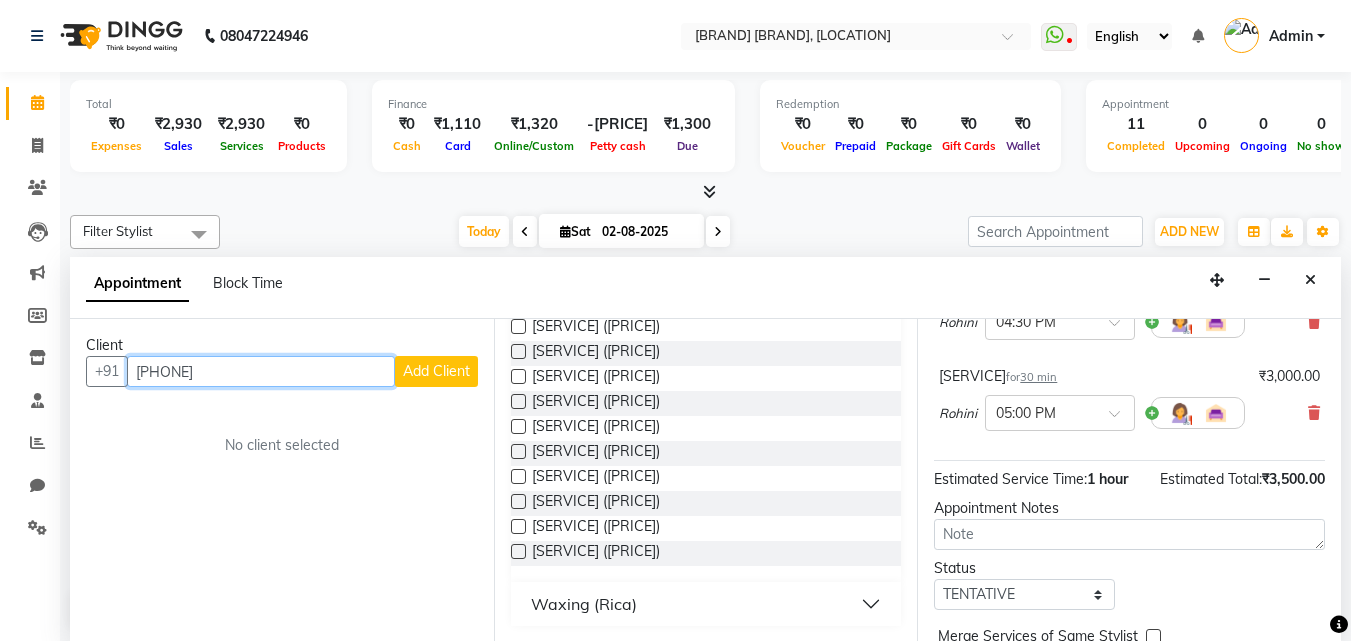 type on "[PHONE]" 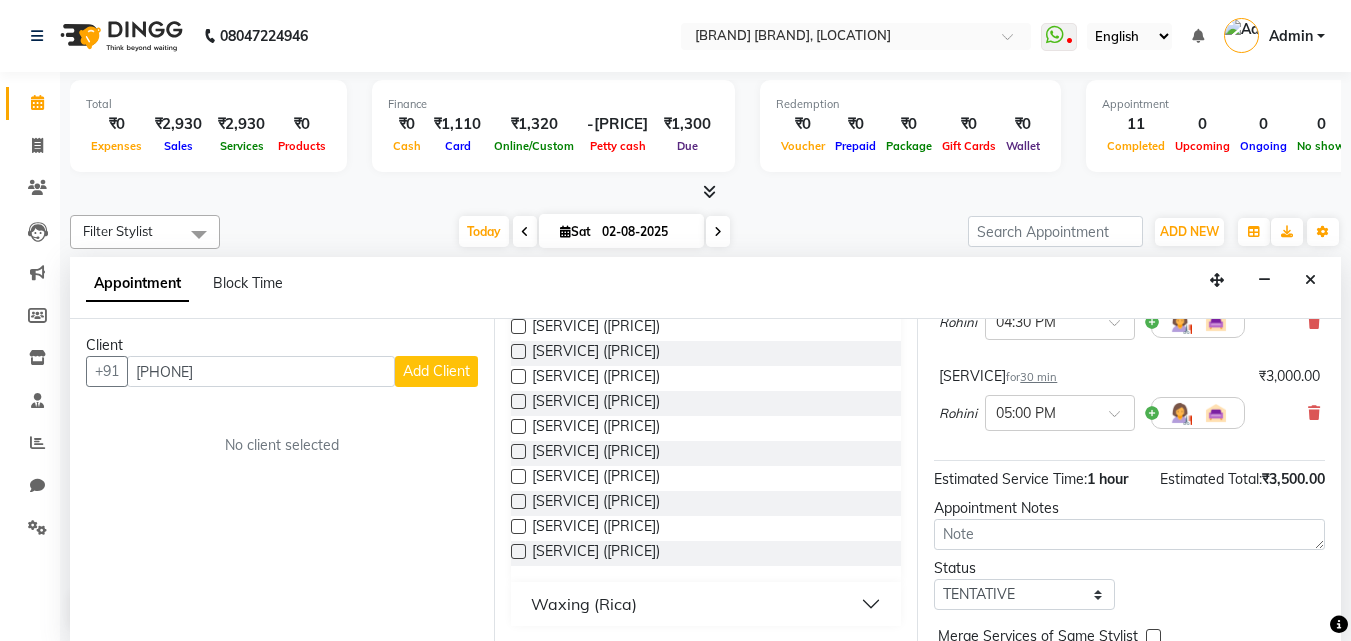 click on "Add Client" at bounding box center [436, 371] 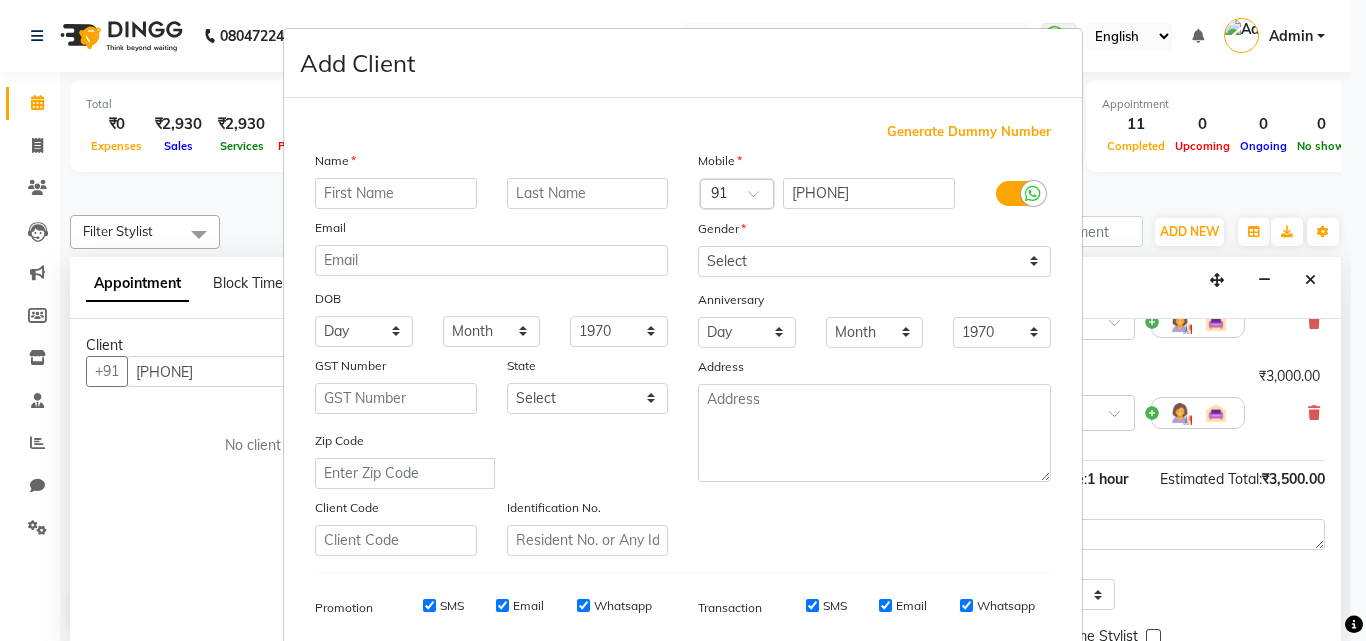click at bounding box center [396, 193] 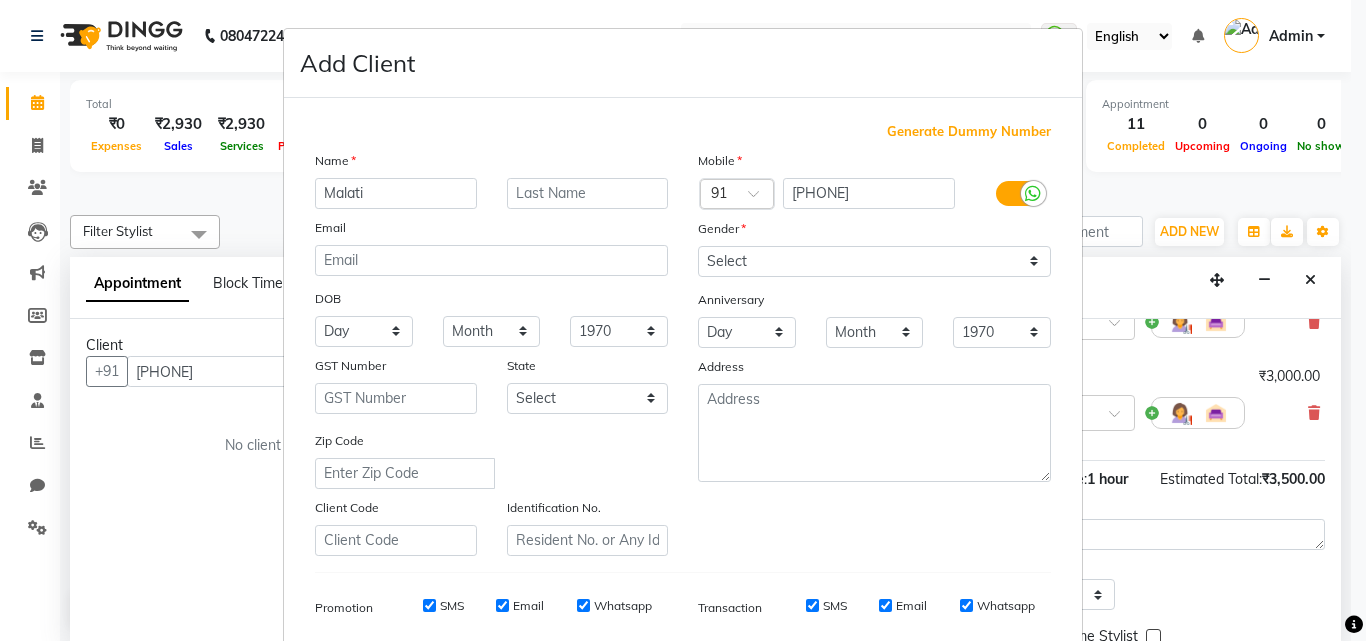 type on "Malati" 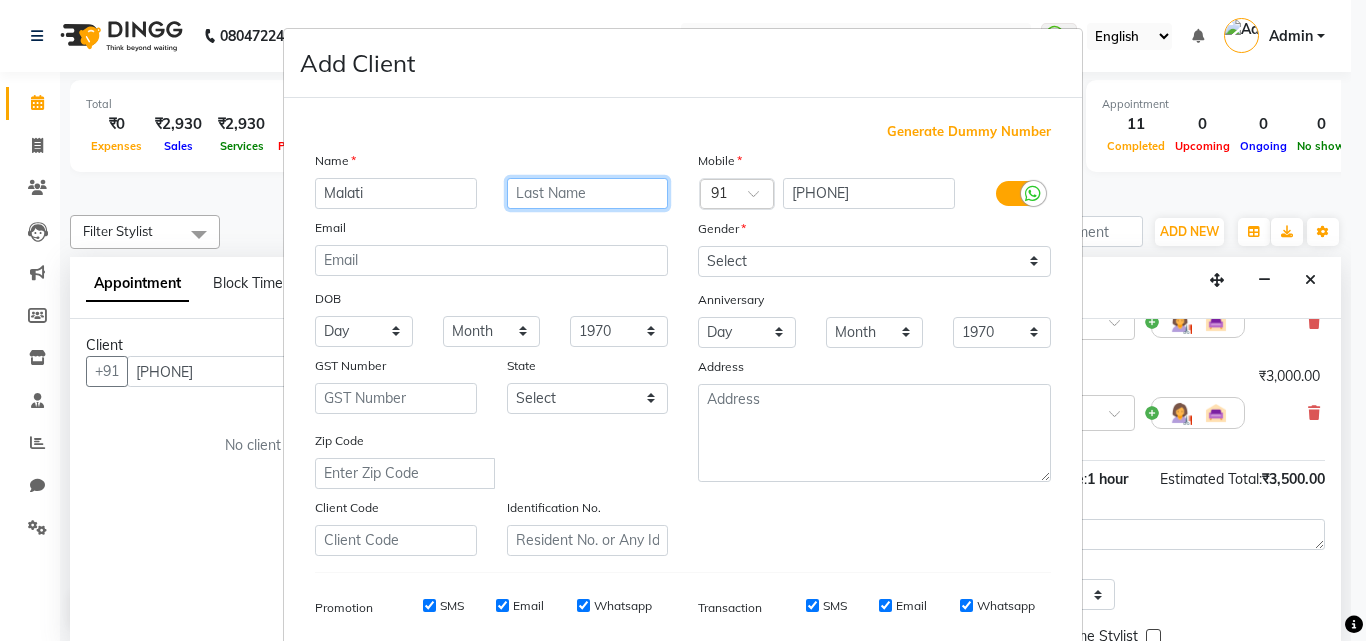 click at bounding box center [588, 193] 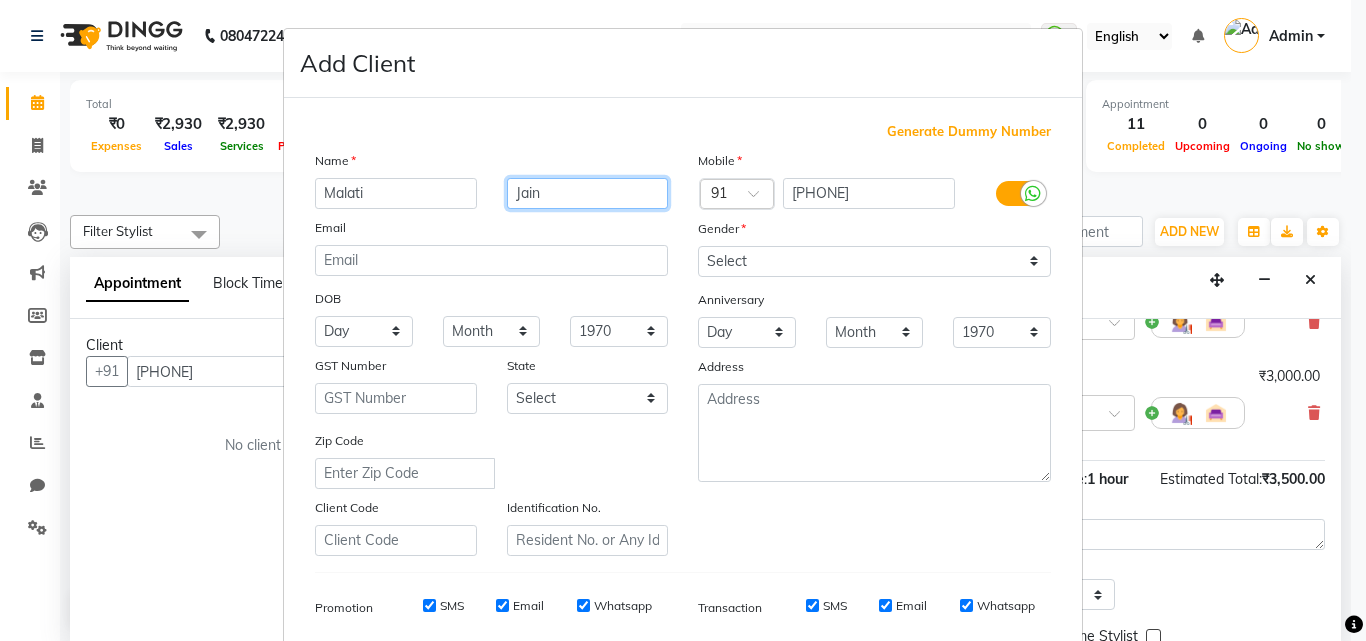 type on "Jain" 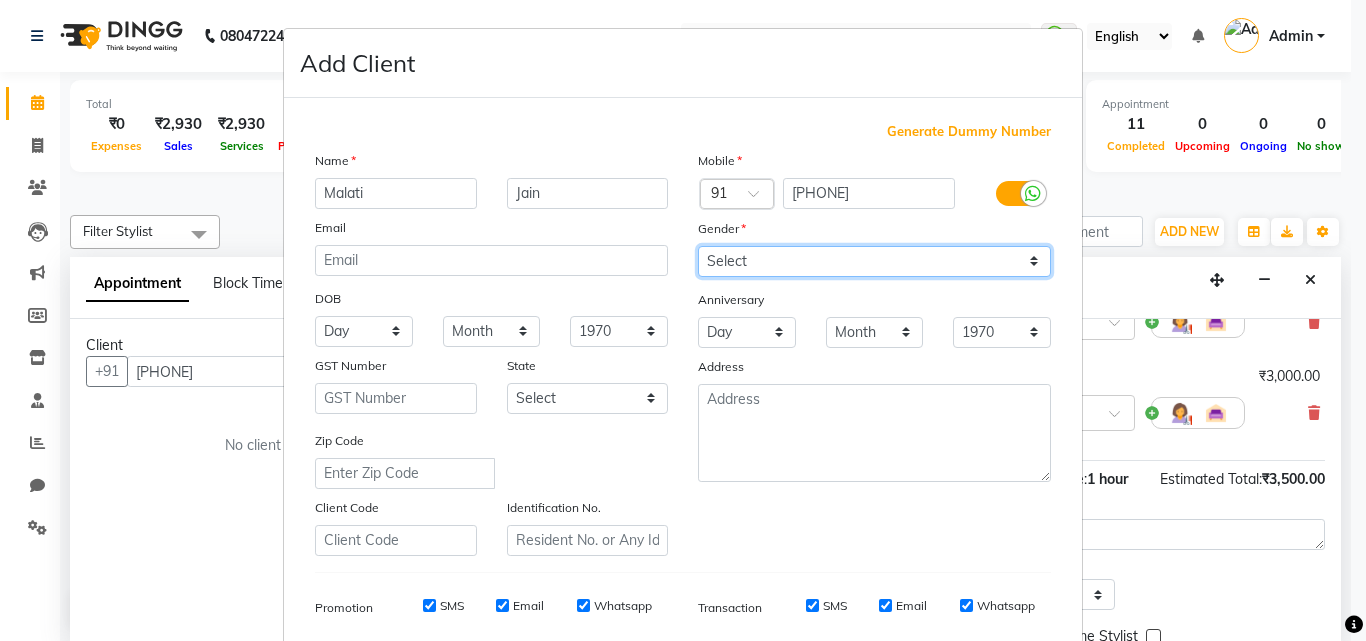 click on "Select Male Female Other Prefer Not To Say" at bounding box center [874, 261] 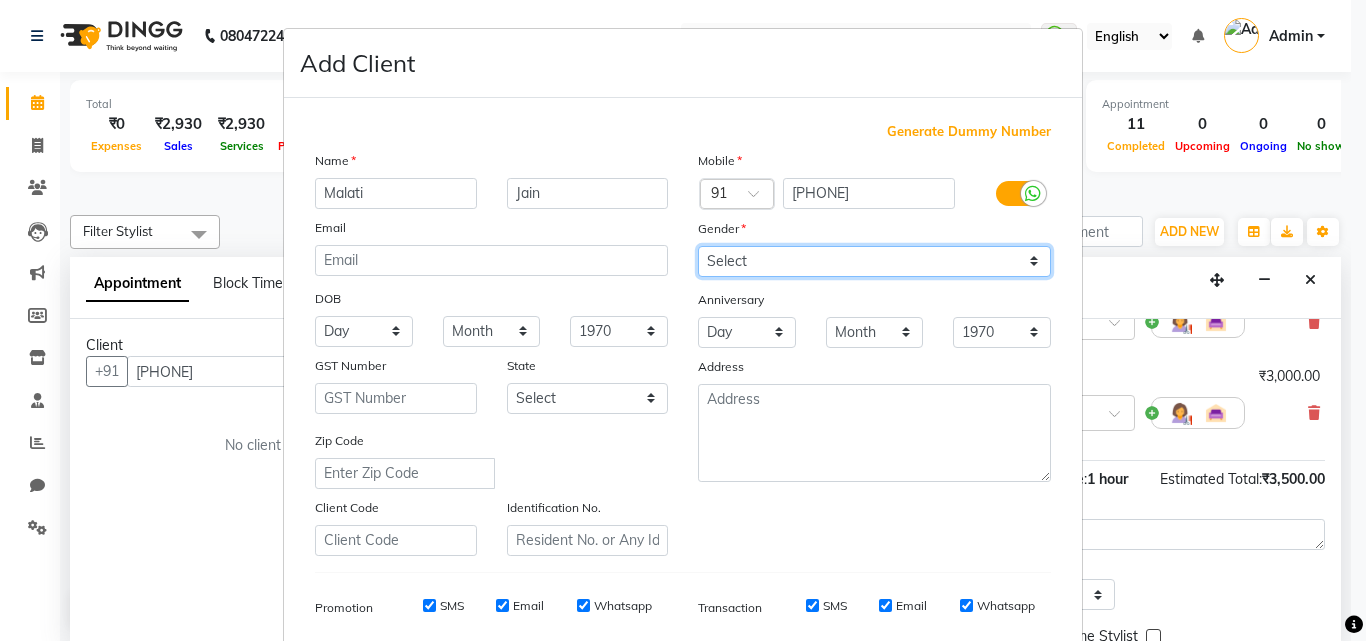 select on "female" 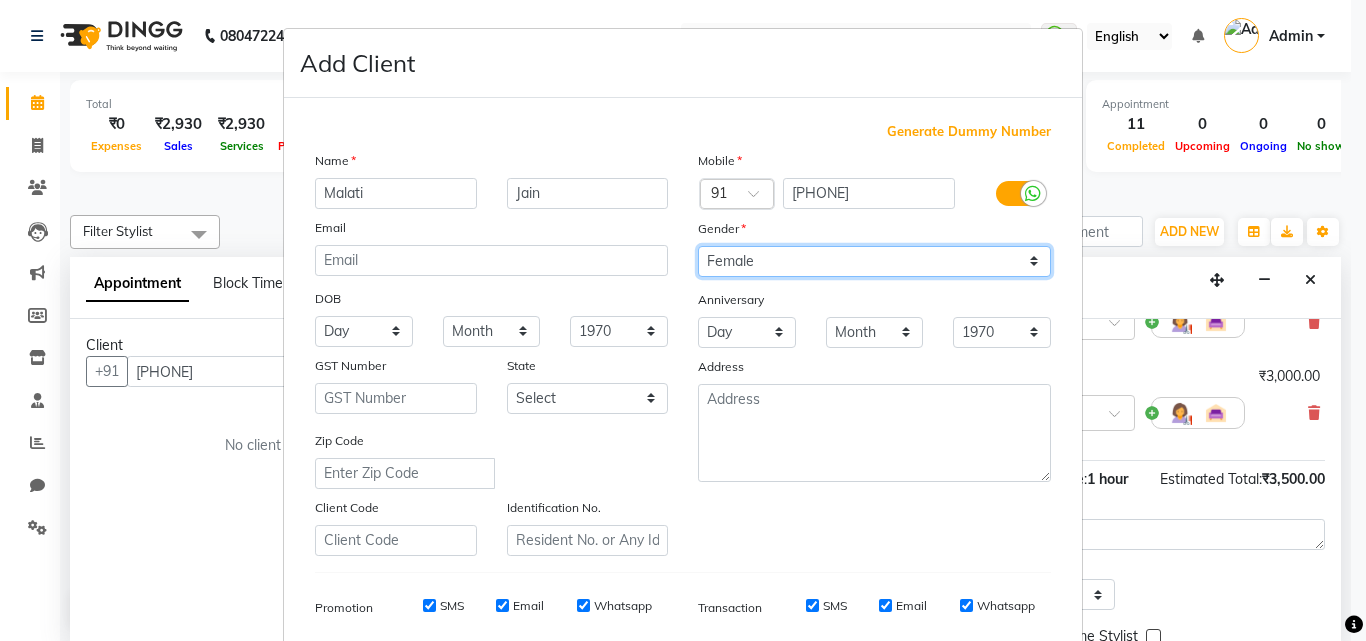 click on "Select Male Female Other Prefer Not To Say" at bounding box center [874, 261] 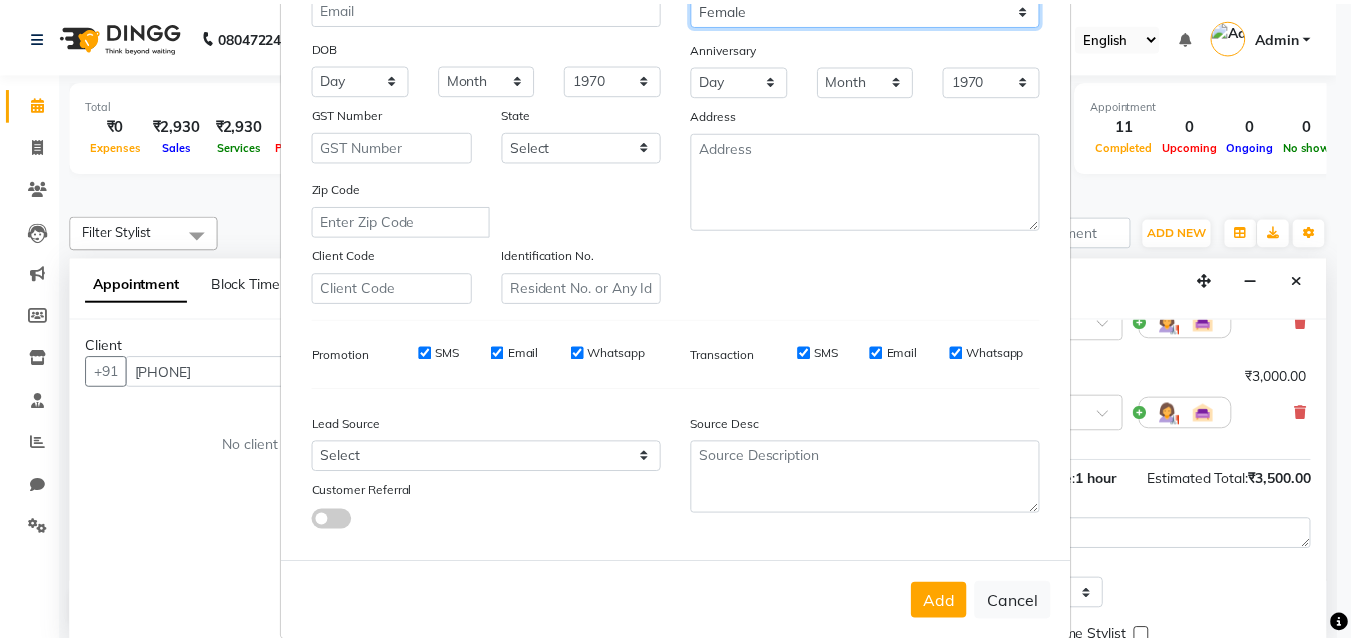 scroll, scrollTop: 282, scrollLeft: 0, axis: vertical 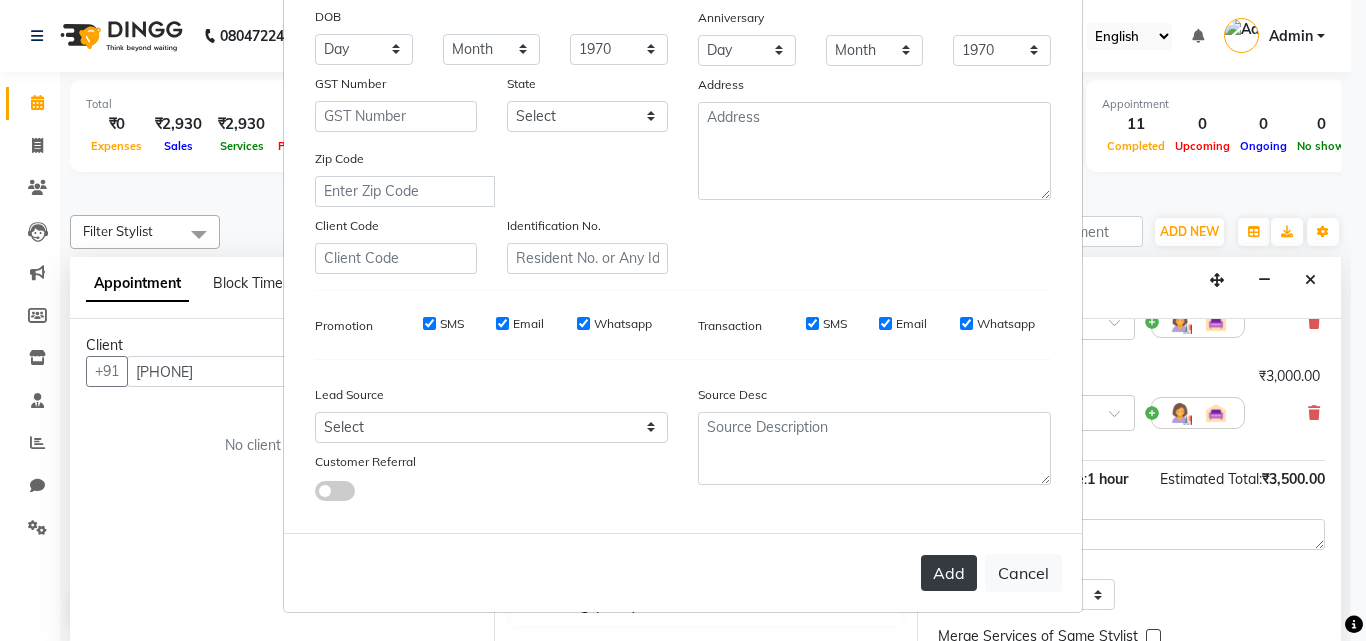 click on "Add" at bounding box center [949, 573] 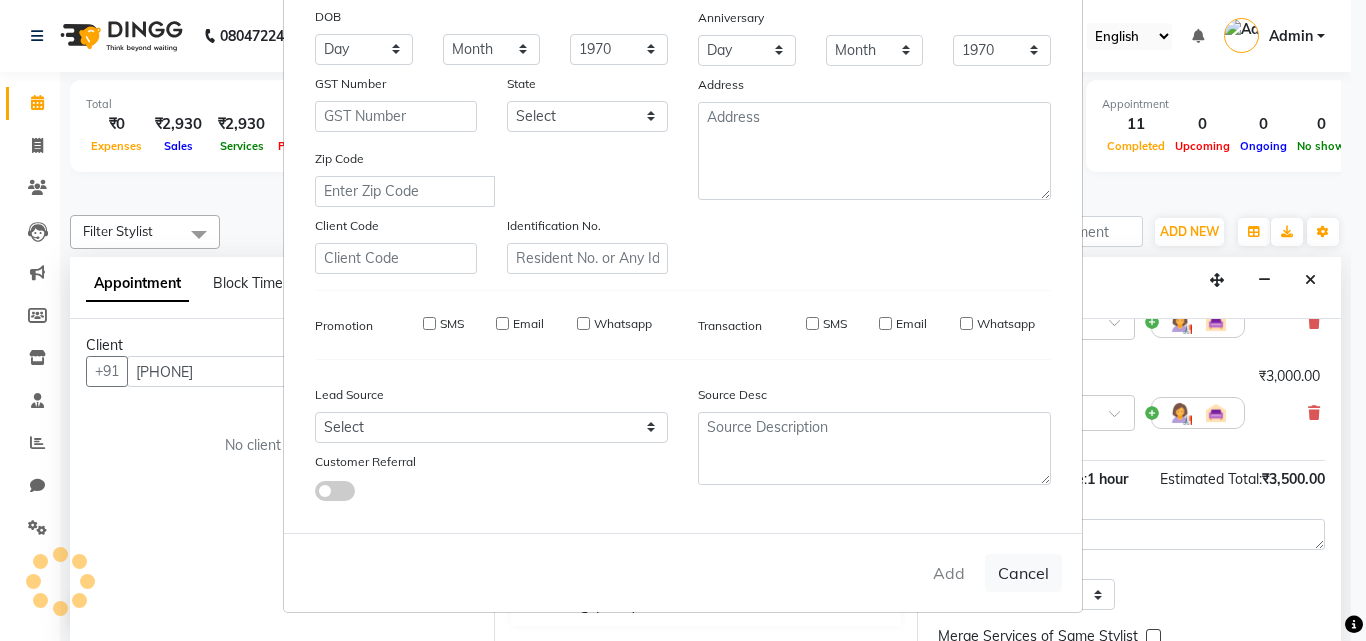 type 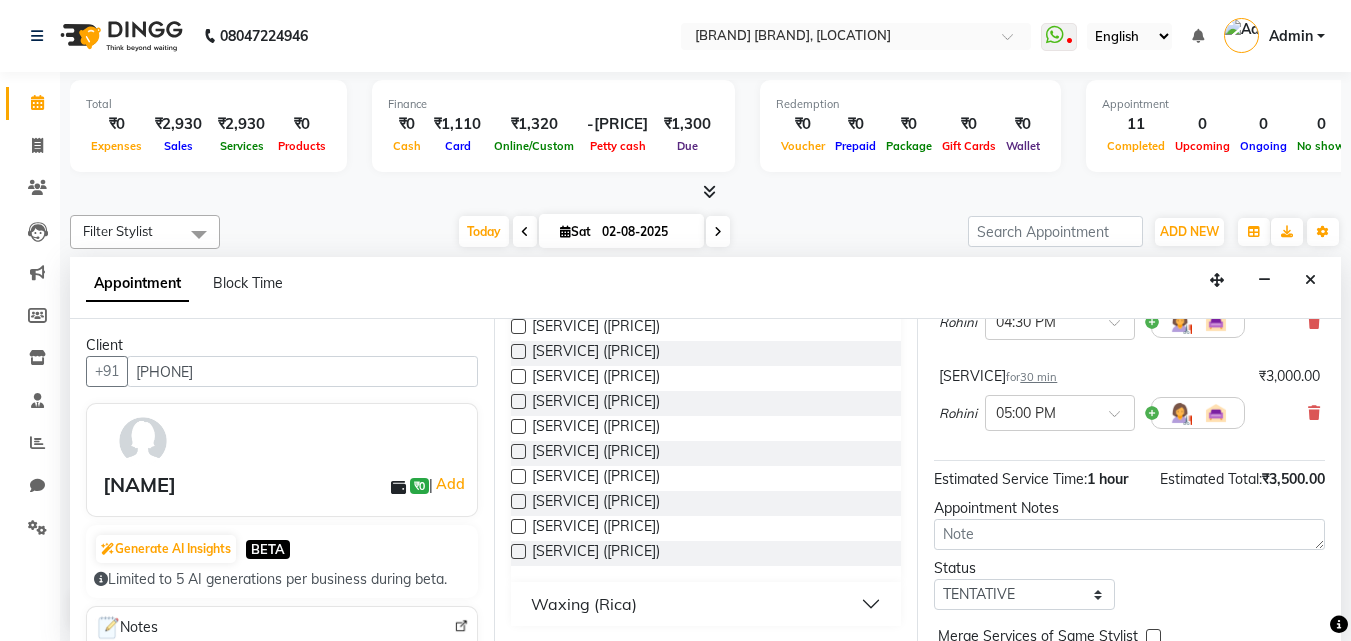 scroll, scrollTop: 0, scrollLeft: 0, axis: both 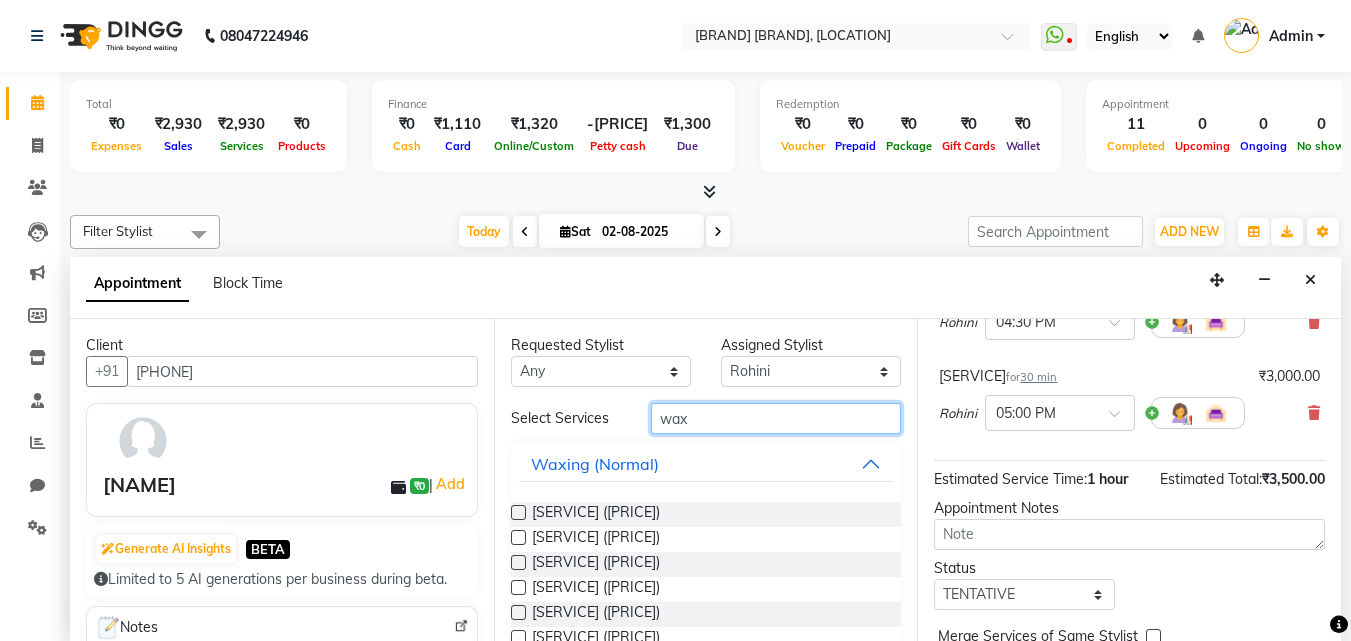 click on "wax" at bounding box center (776, 418) 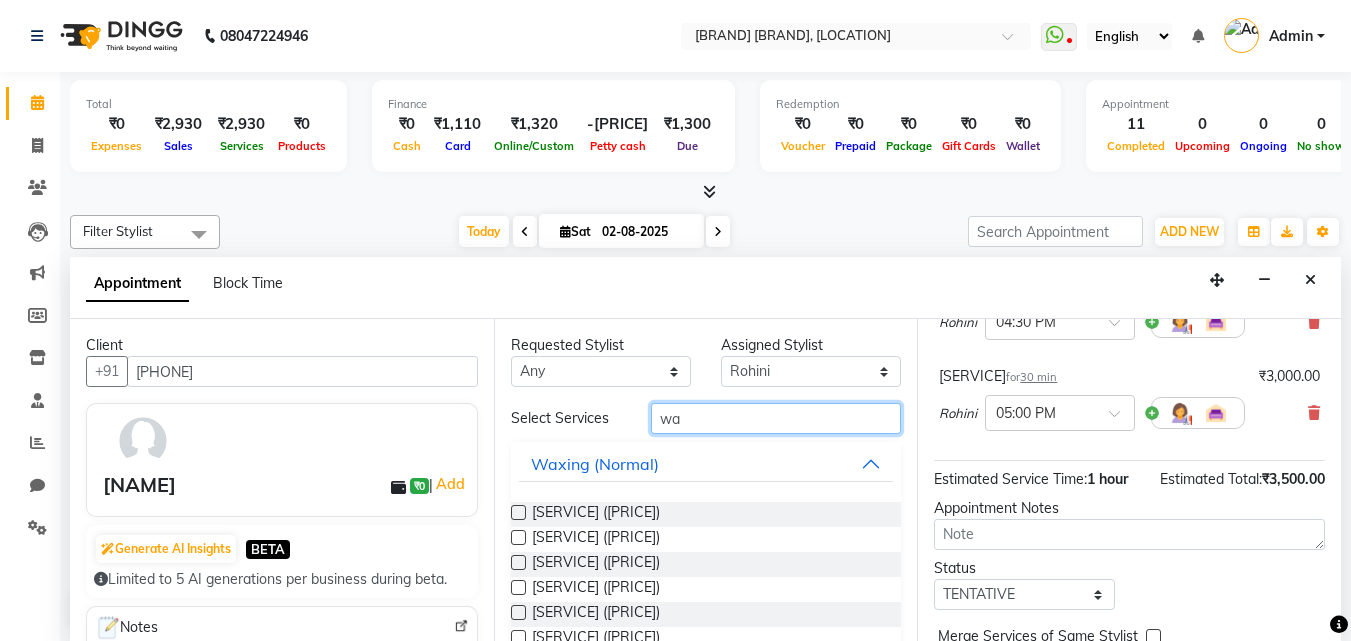 type on "w" 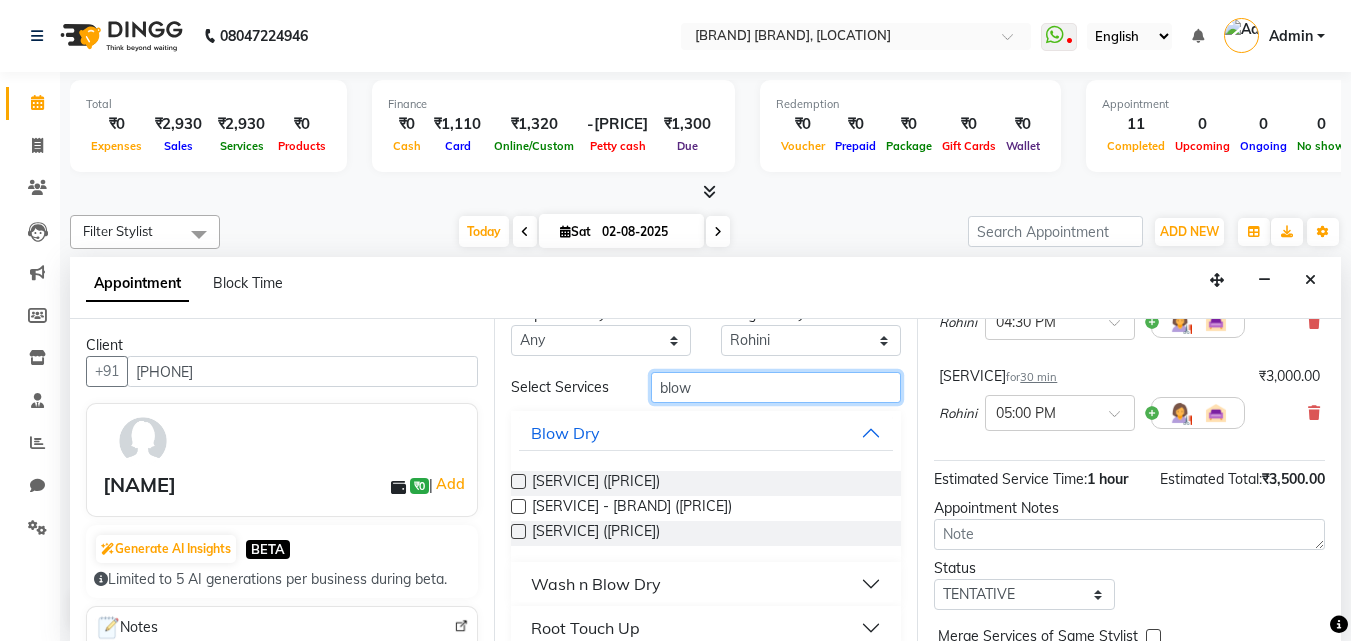 scroll, scrollTop: 55, scrollLeft: 0, axis: vertical 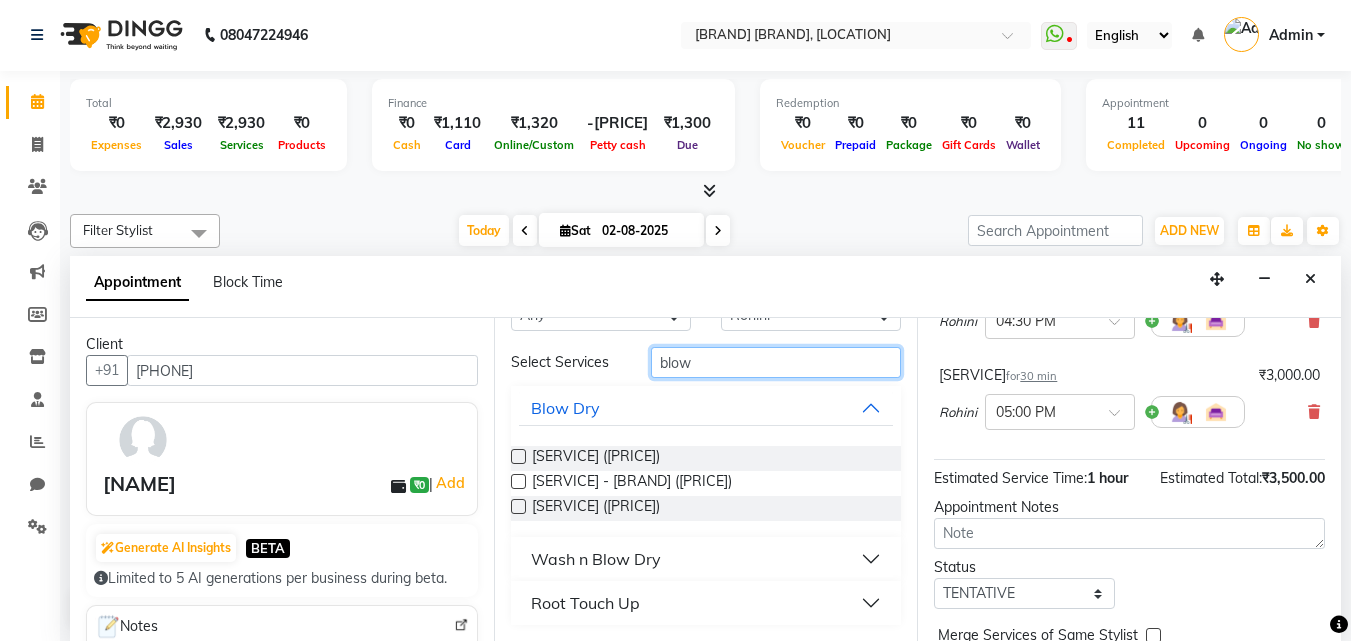 type on "blow" 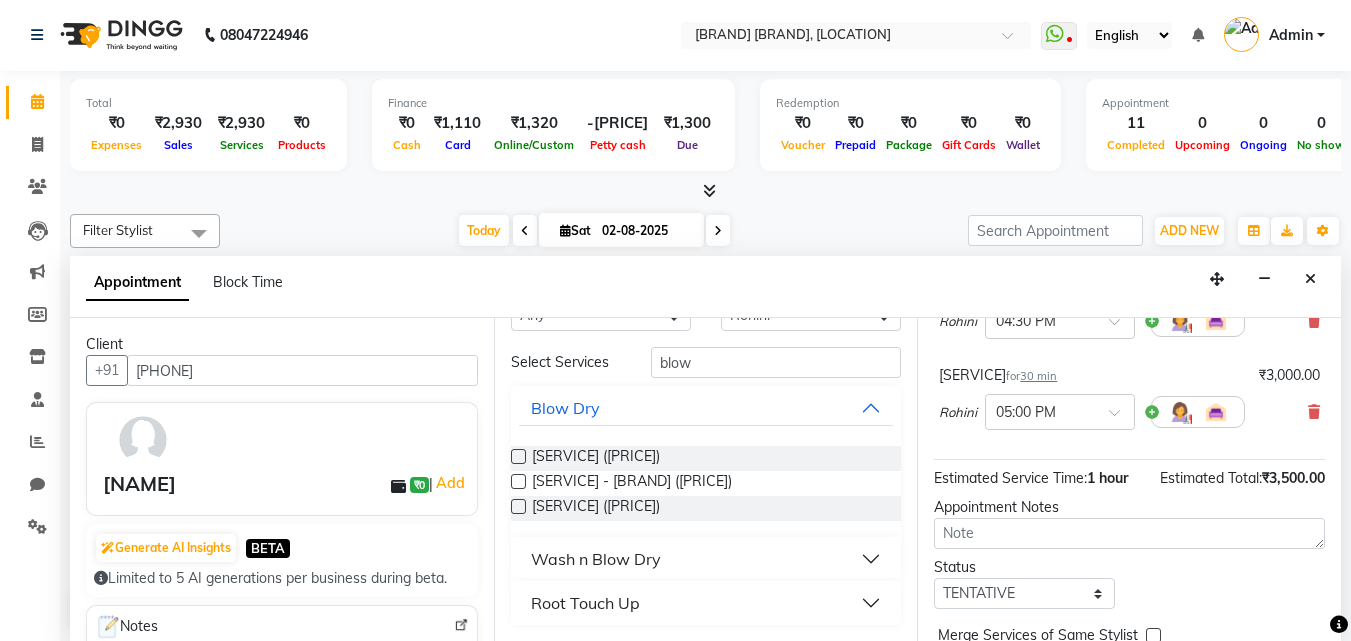 click on "Wash n Blow Dry" at bounding box center (706, 559) 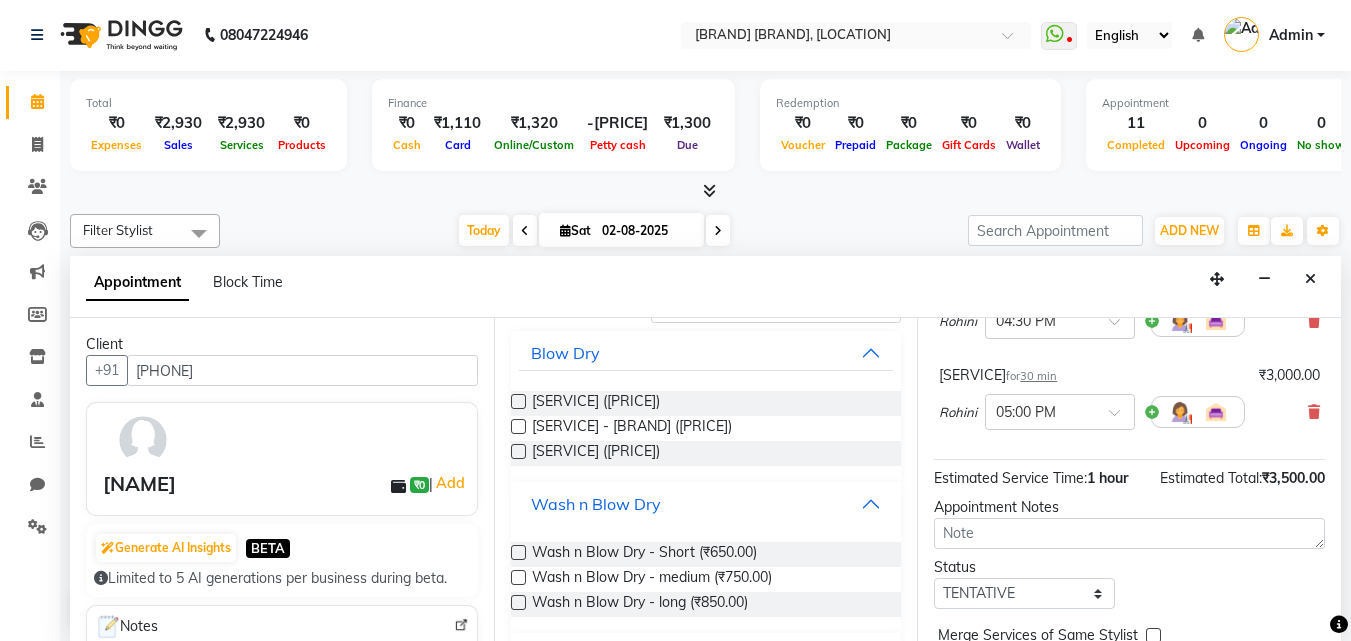 scroll, scrollTop: 162, scrollLeft: 0, axis: vertical 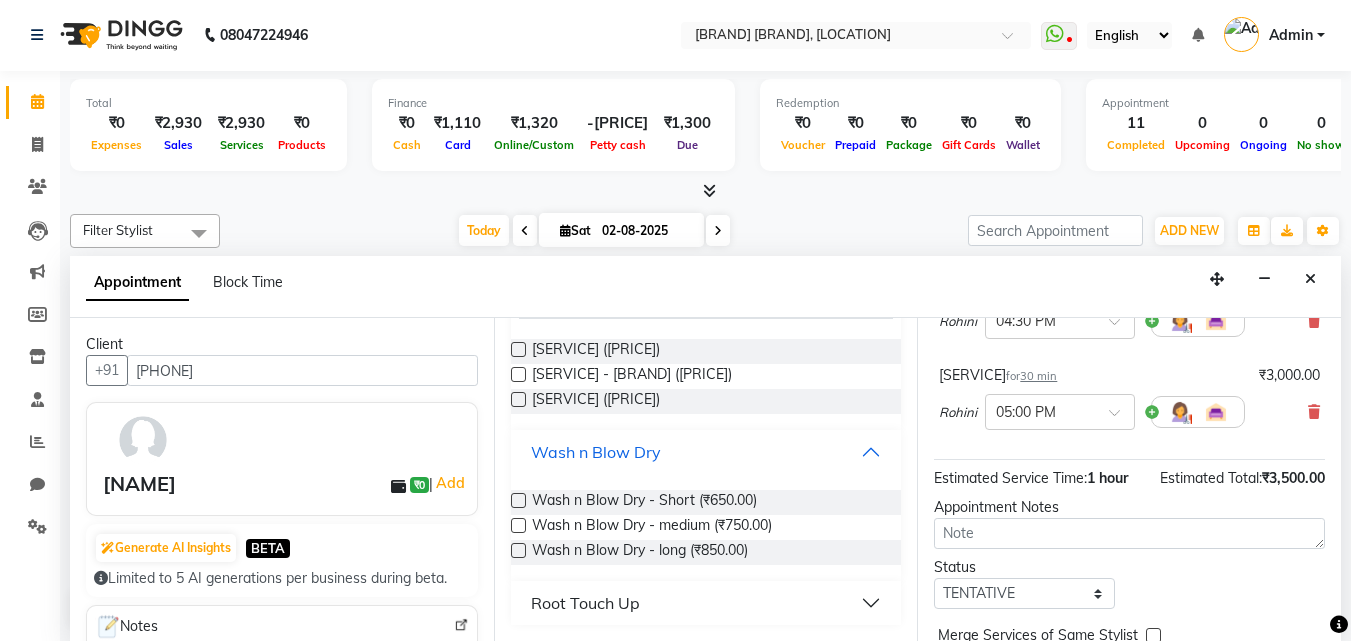 click on "Wash n Blow Dry" at bounding box center [706, 452] 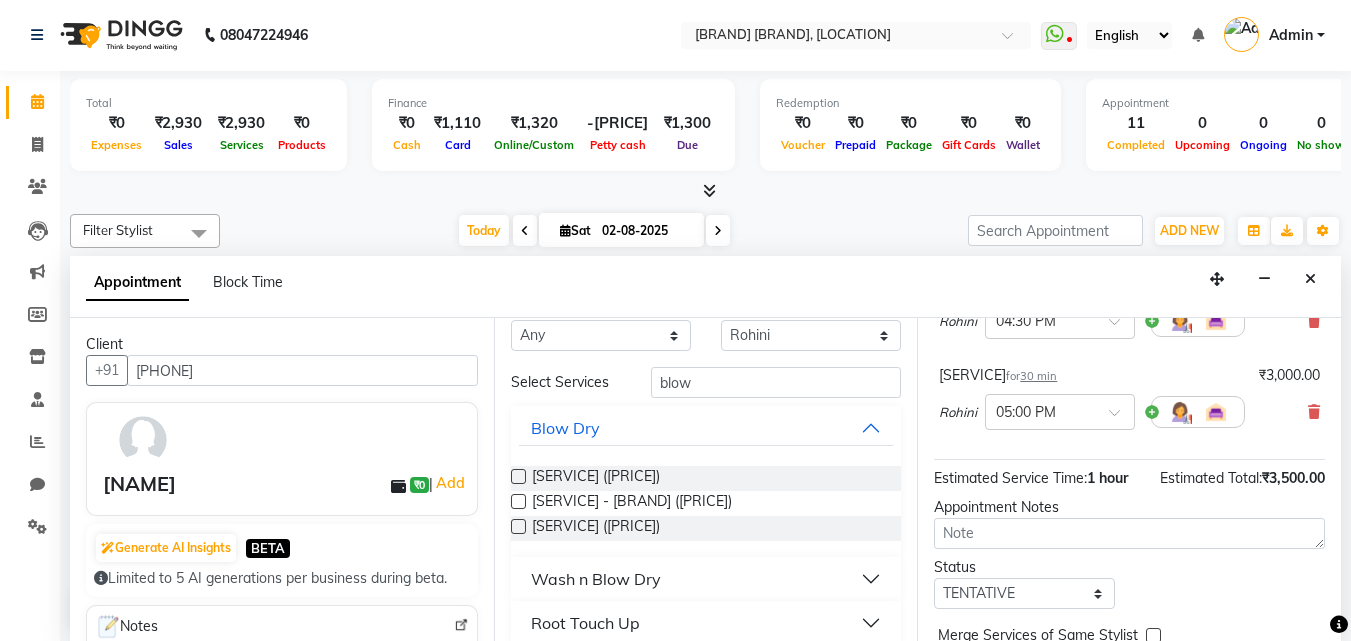 scroll, scrollTop: 55, scrollLeft: 0, axis: vertical 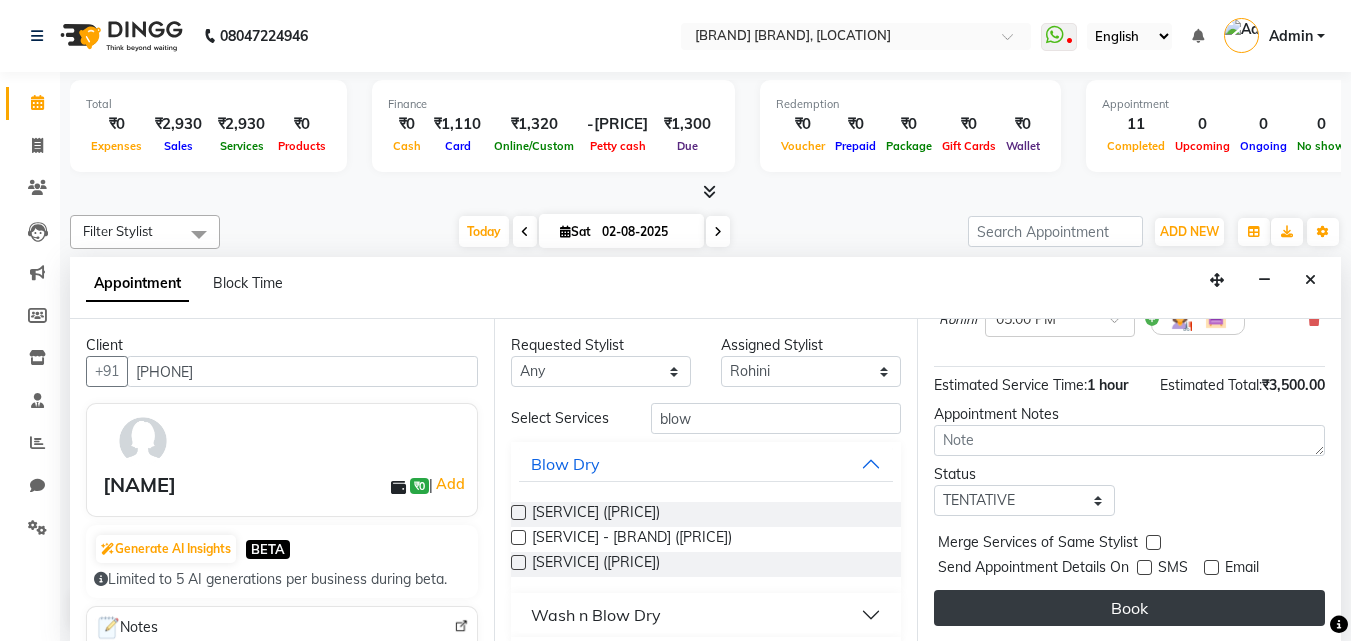 click on "Book" at bounding box center [1129, 608] 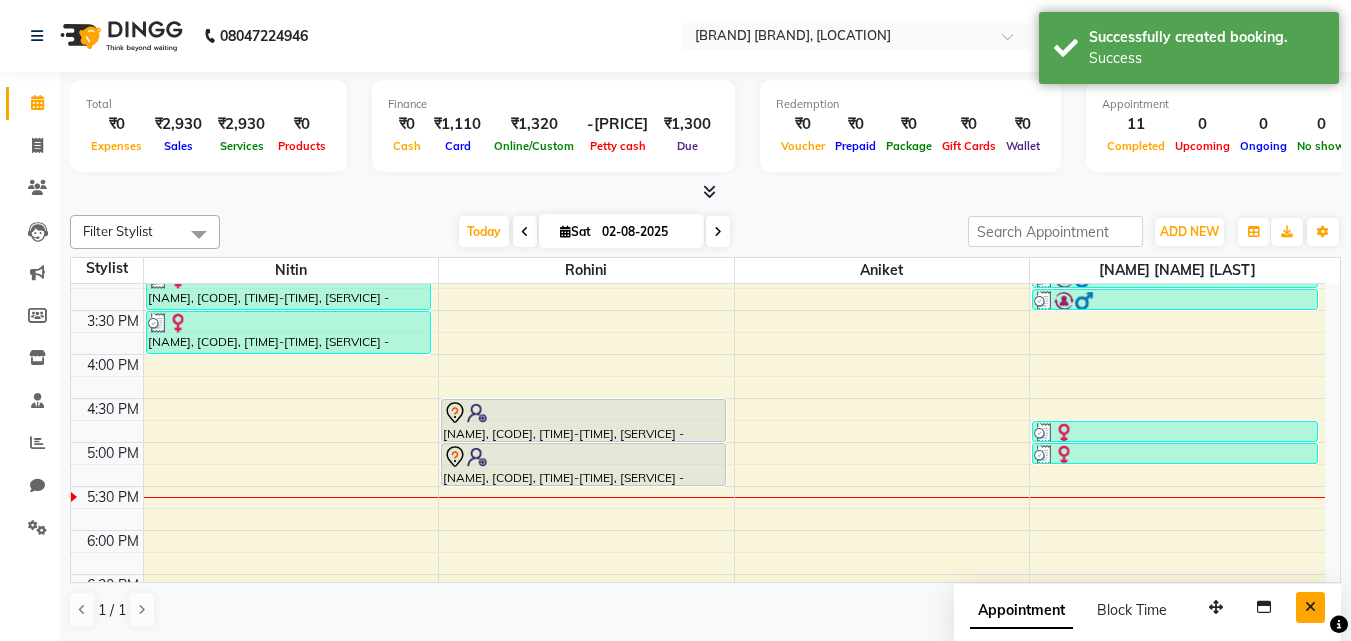 click at bounding box center (1310, 607) 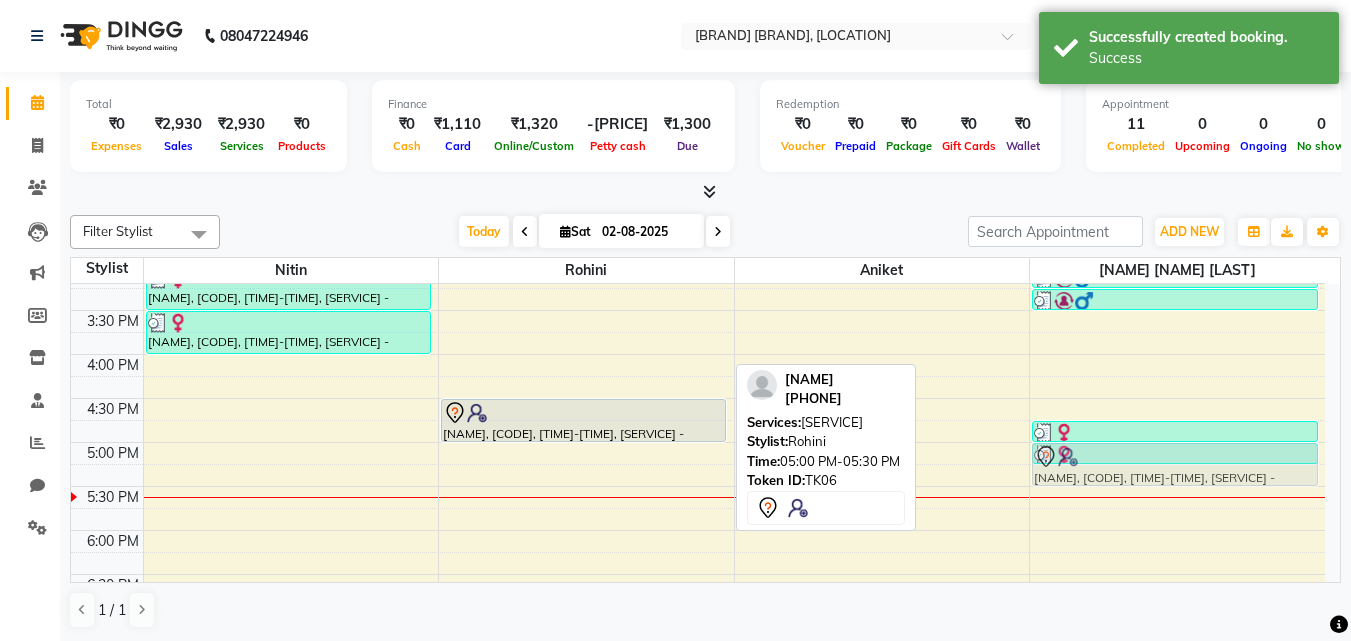 drag, startPoint x: 613, startPoint y: 470, endPoint x: 1128, endPoint y: 477, distance: 515.04755 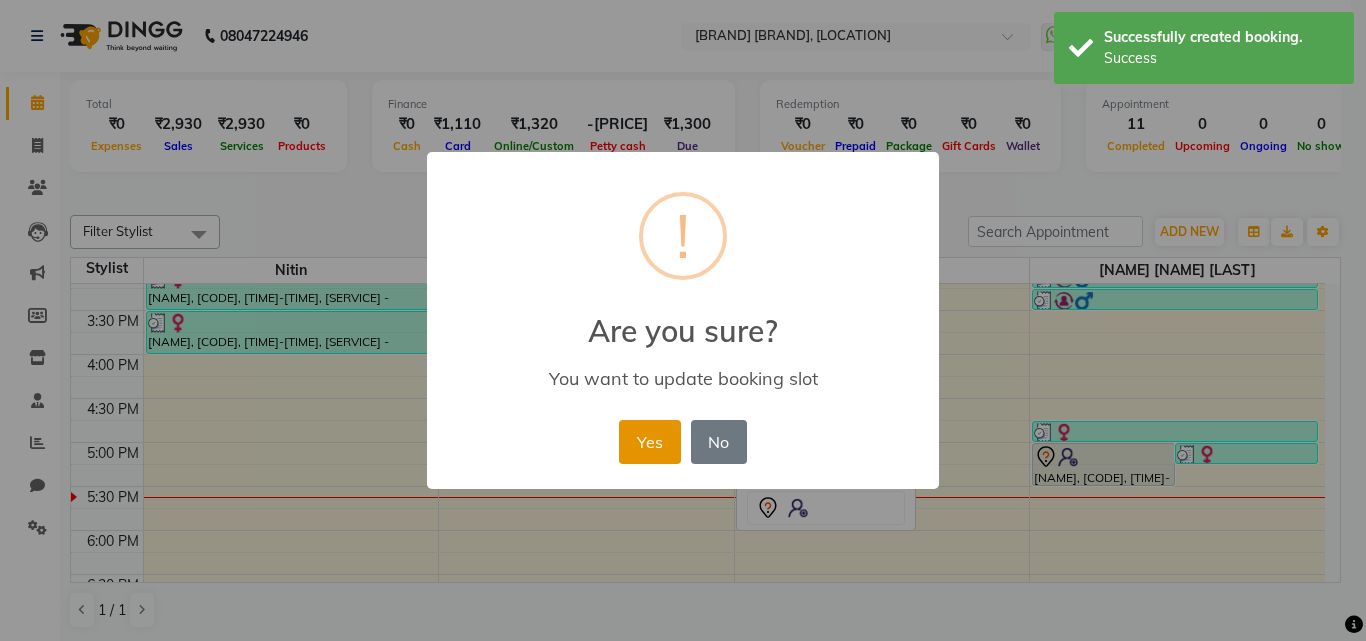 click on "Yes" at bounding box center [649, 442] 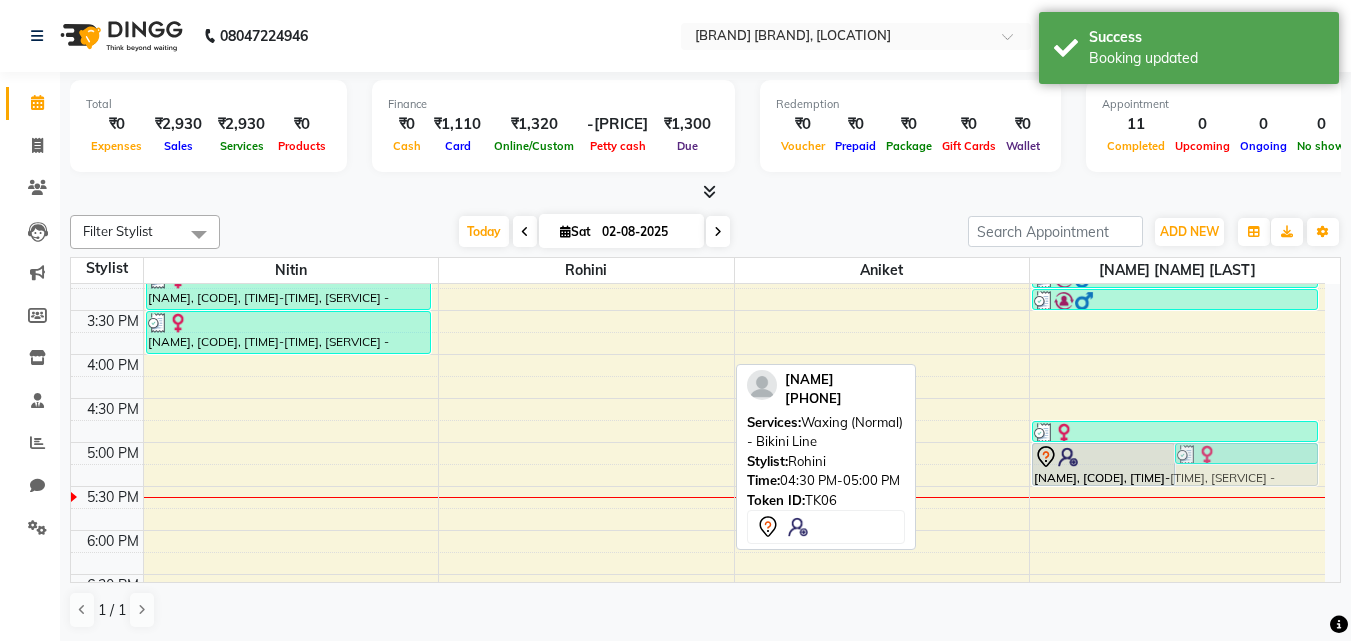 drag, startPoint x: 628, startPoint y: 433, endPoint x: 1211, endPoint y: 476, distance: 584.5836 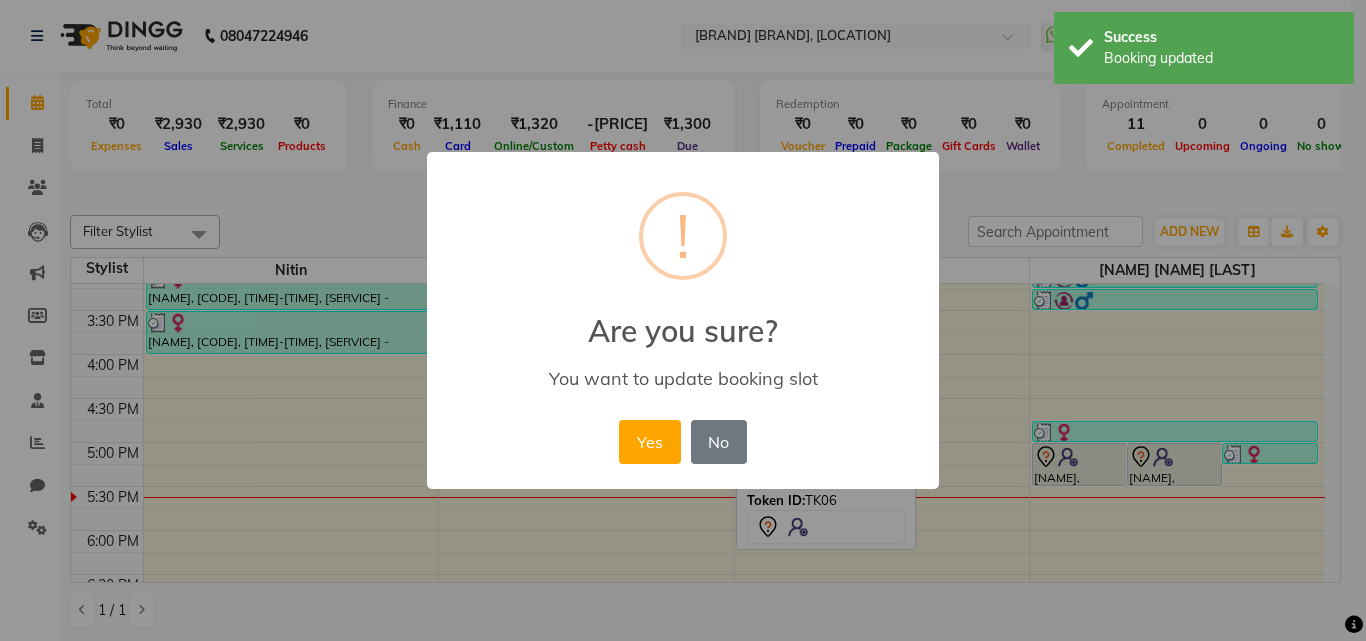 click on "Yes" at bounding box center (649, 442) 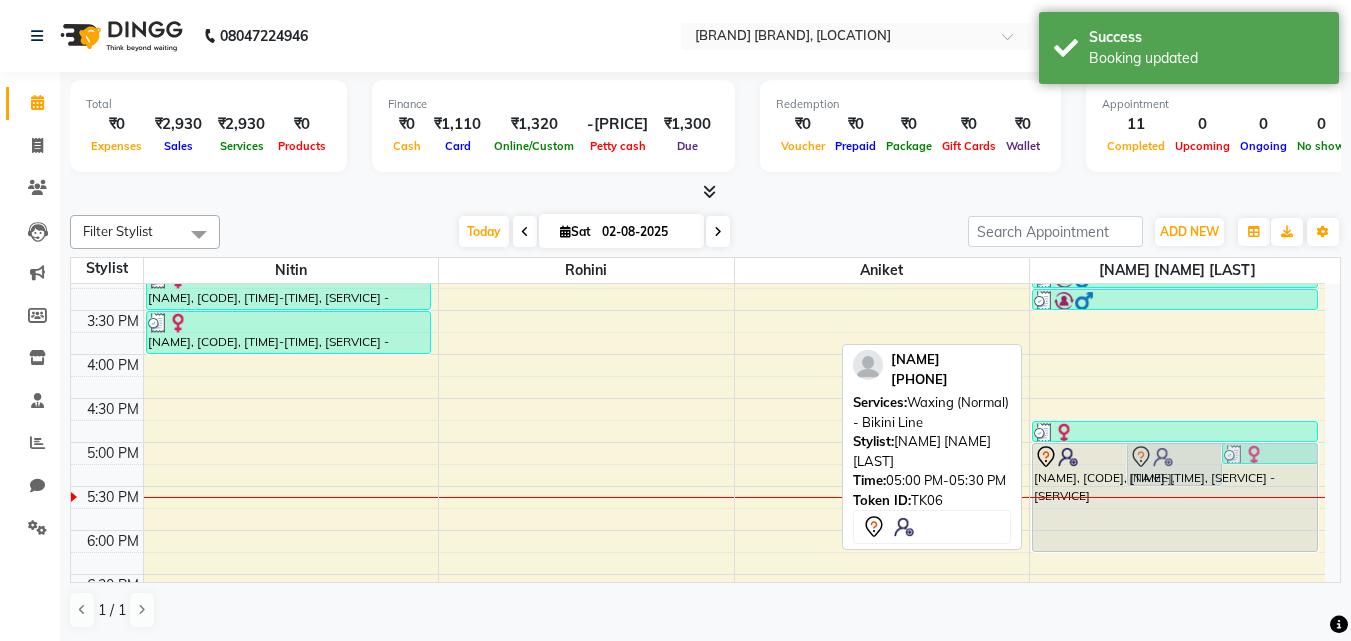 scroll, scrollTop: 634, scrollLeft: 0, axis: vertical 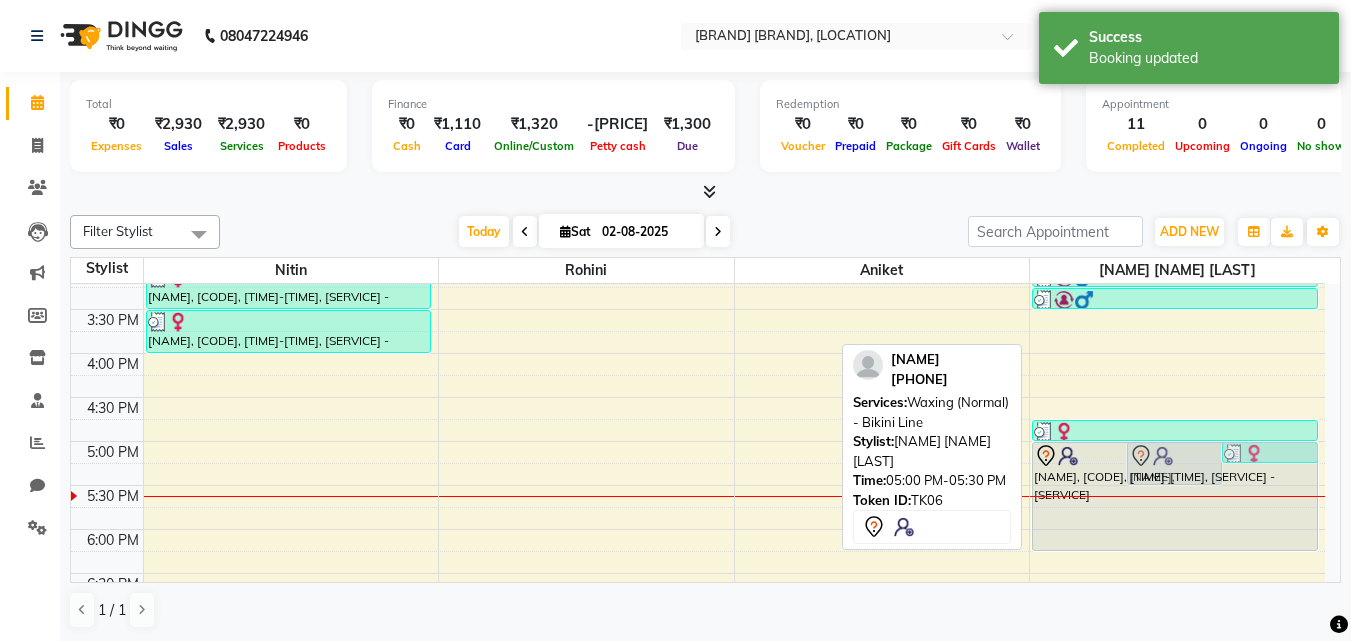drag, startPoint x: 1086, startPoint y: 480, endPoint x: 1085, endPoint y: 537, distance: 57.00877 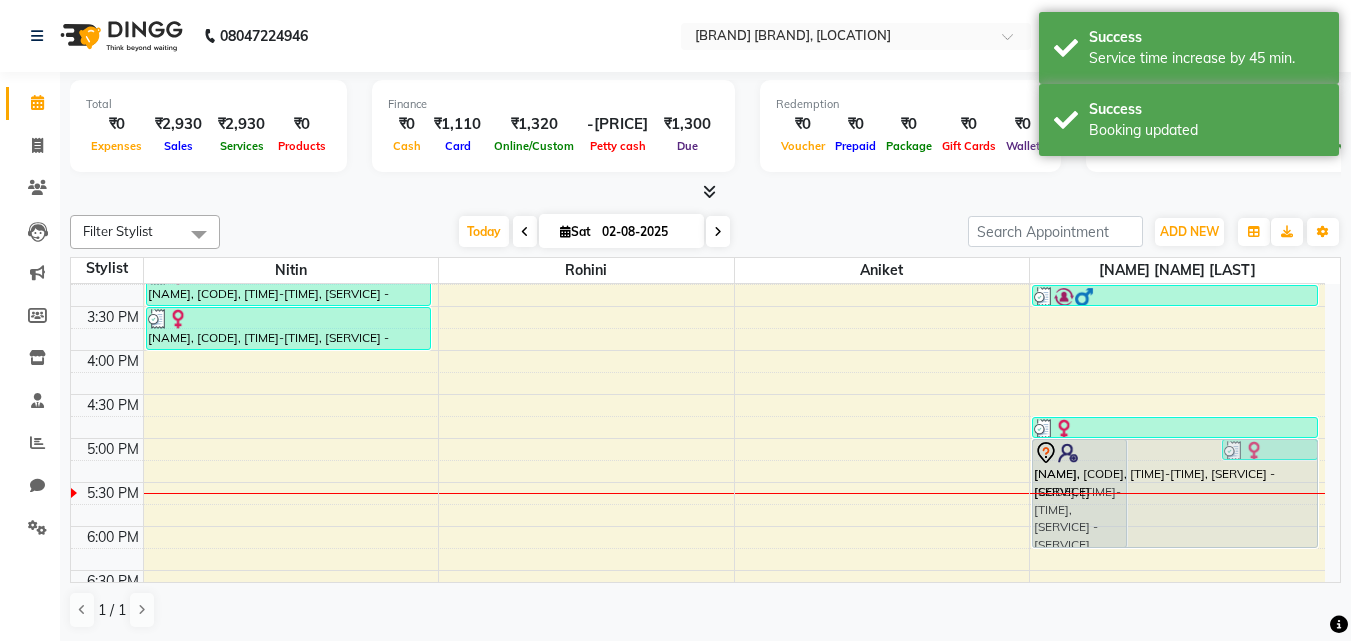 drag, startPoint x: 1202, startPoint y: 480, endPoint x: 1254, endPoint y: 540, distance: 79.397736 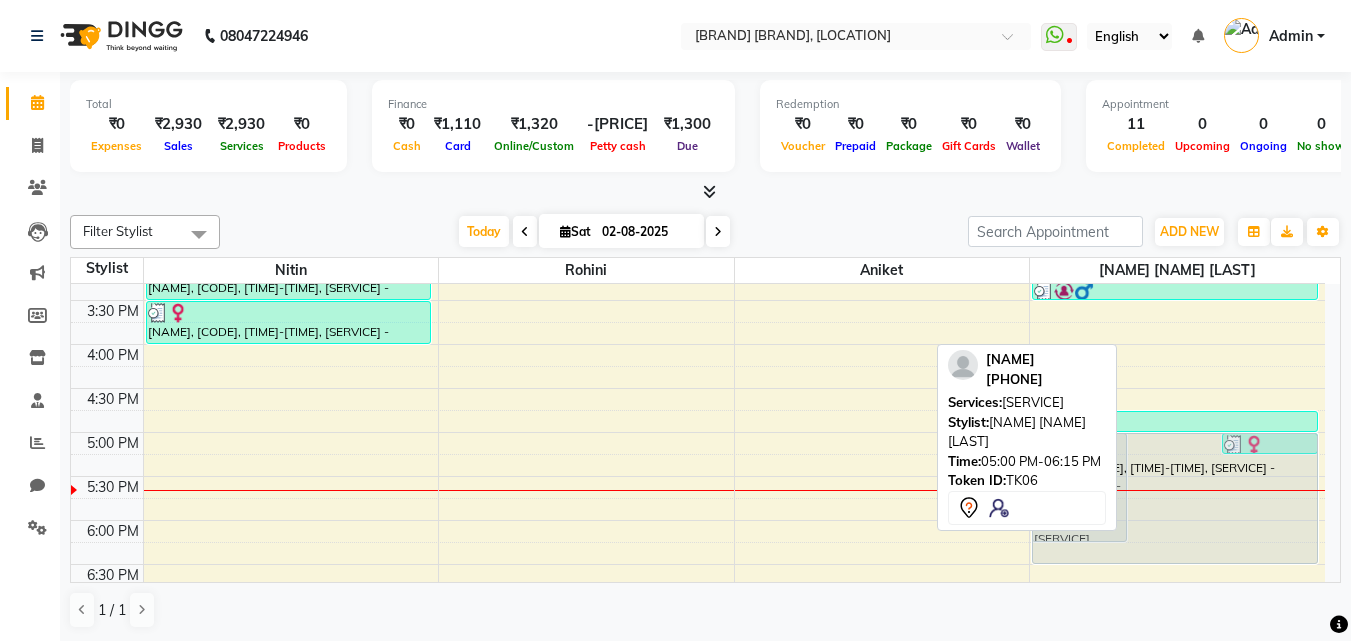 scroll, scrollTop: 654, scrollLeft: 0, axis: vertical 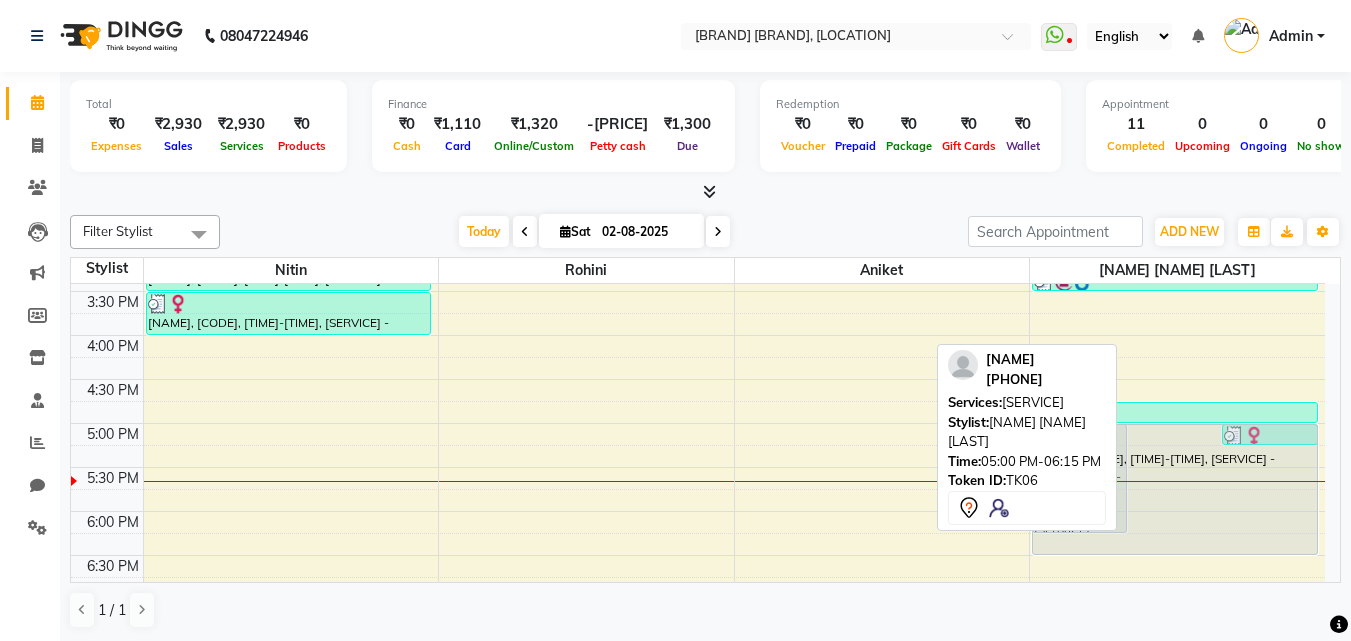 click on "[NAME], [CODE], [TIME]-[TIME], [SERVICE] - [SERVICE]             [NAME], [CODE], [TIME]-[TIME], [SERVICE] - [SERVICE]     [NAME], [CODE], [TIME]-[TIME], [SERVICE] - [SERVICE]     [NAME], [CODE], [TIME]-[TIME], [SERVICE] - [SERVICE]     [NAME], [CODE], [TIME]-[TIME], [SERVICE] - [SERVICE]             [NAME], [CODE], [TIME]-[TIME], [SERVICE] - [SERVICE]" at bounding box center [1177, 247] 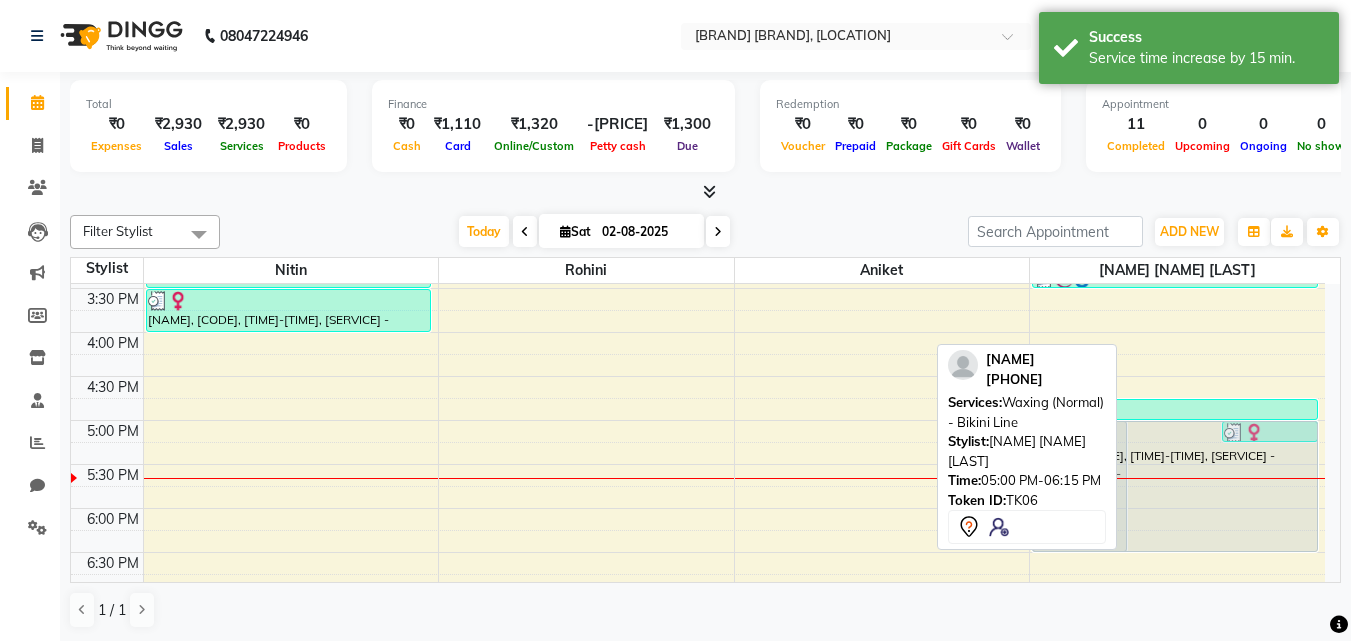 scroll, scrollTop: 656, scrollLeft: 0, axis: vertical 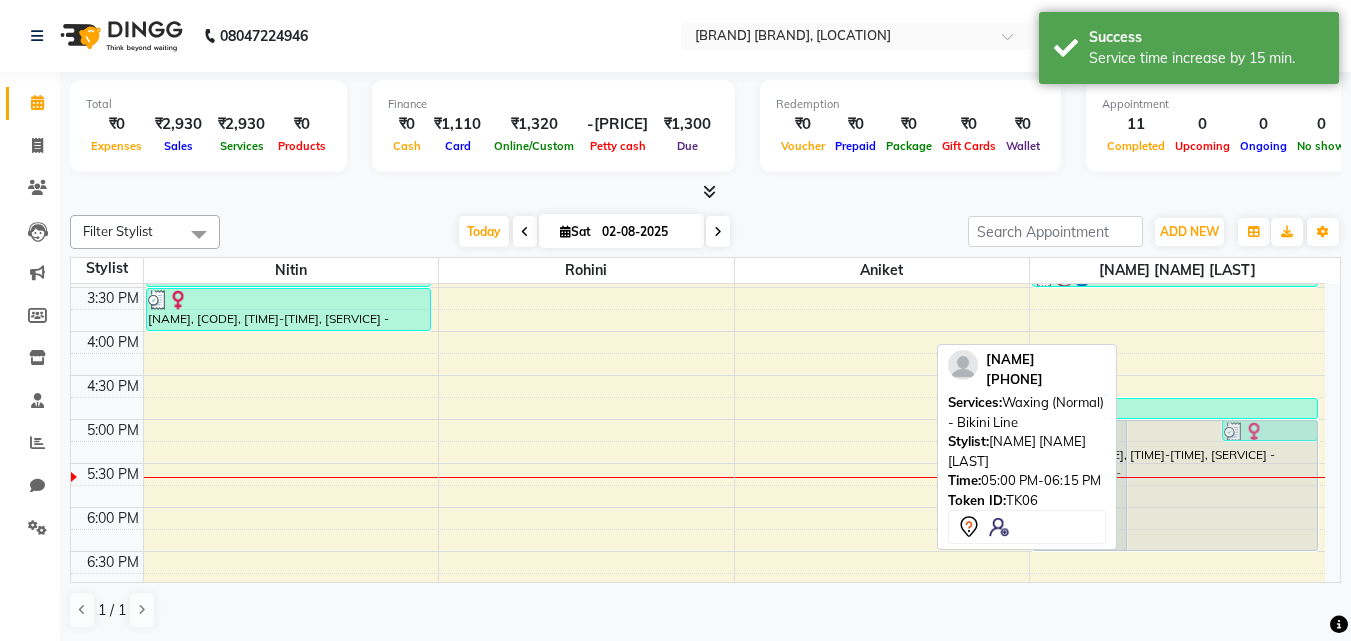 click on "[NAME], [CODE], [TIME]-[TIME], [SERVICE] - [SERVICE]             [NAME], [CODE], [TIME]-[TIME], [SERVICE] - [SERVICE]     [NAME], [CODE], [TIME]-[TIME], [SERVICE] - [SERVICE]     [NAME], [CODE], [TIME]-[TIME], [SERVICE] - [SERVICE]     [NAME], [CODE], [TIME]-[TIME], [SERVICE] - [SERVICE]             [NAME], [CODE], [TIME]-[TIME], [SERVICE] - [SERVICE]" at bounding box center (1177, 243) 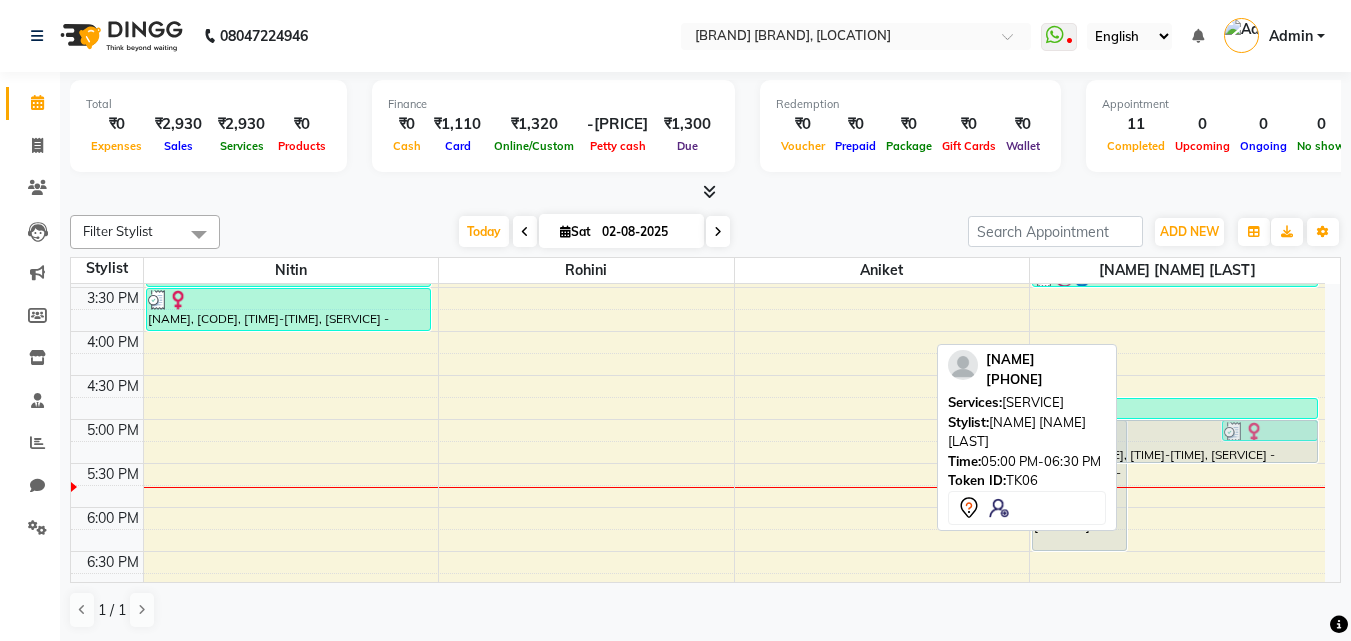 drag, startPoint x: 1167, startPoint y: 549, endPoint x: 1152, endPoint y: 452, distance: 98.15294 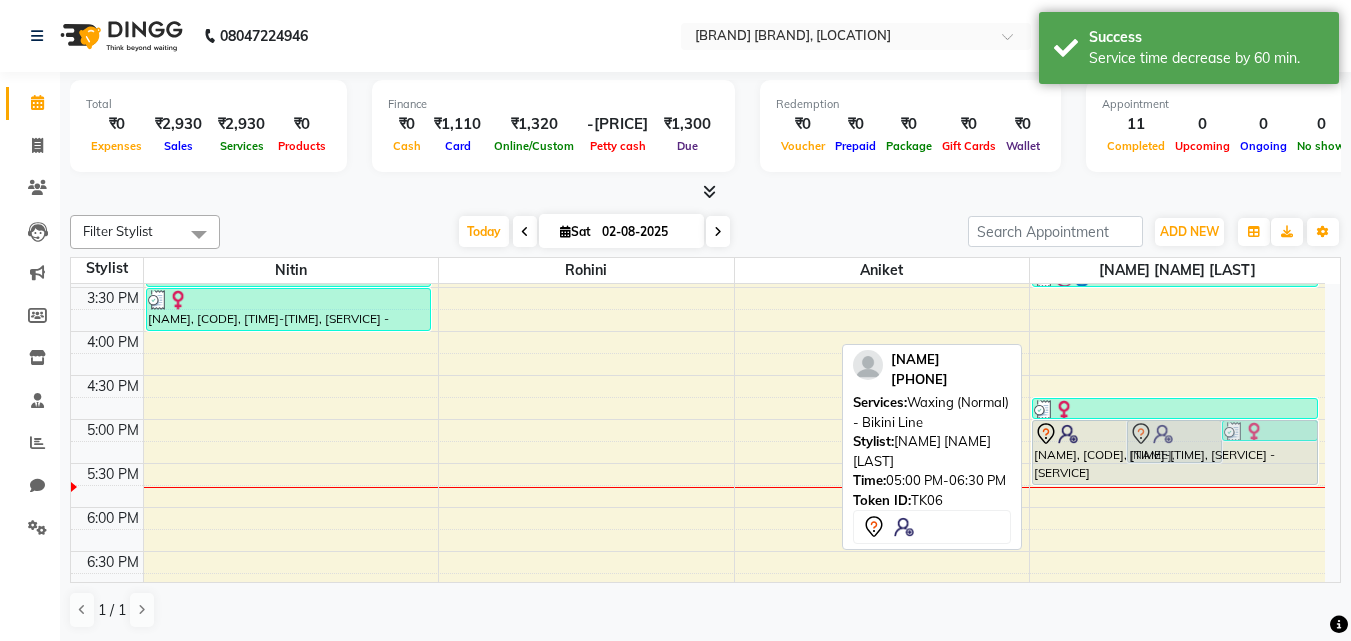 drag, startPoint x: 1111, startPoint y: 549, endPoint x: 1100, endPoint y: 472, distance: 77.781746 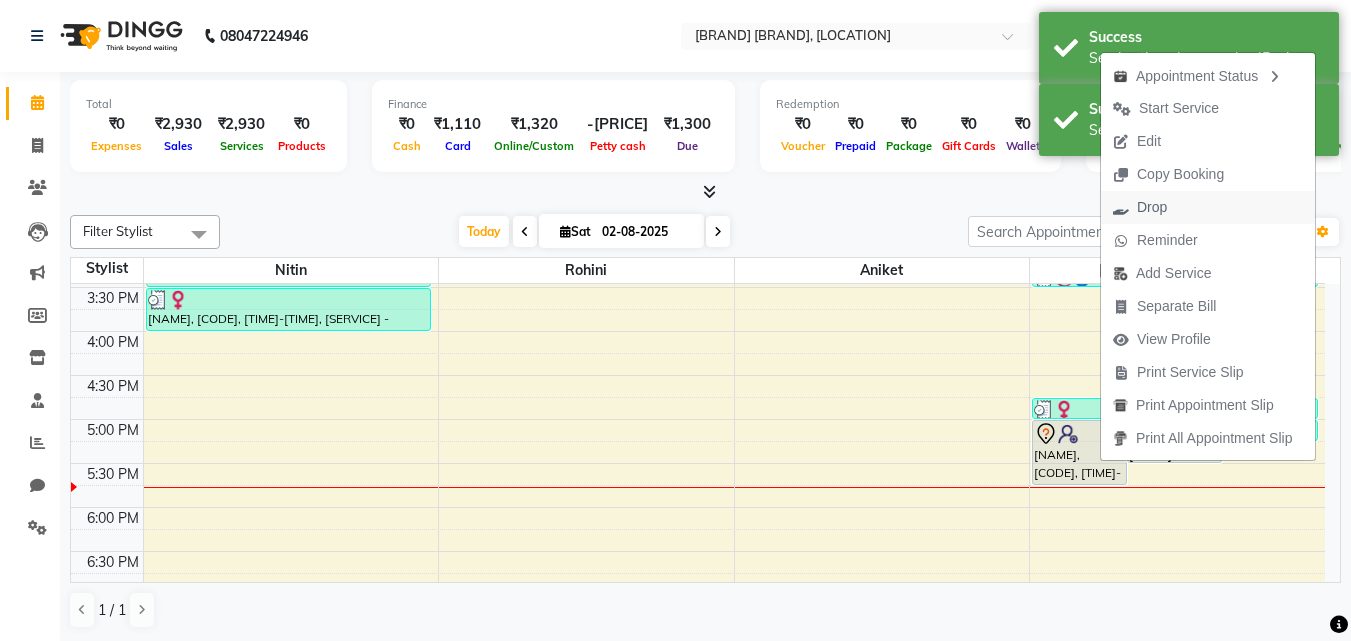 click on "Drop" at bounding box center [1152, 207] 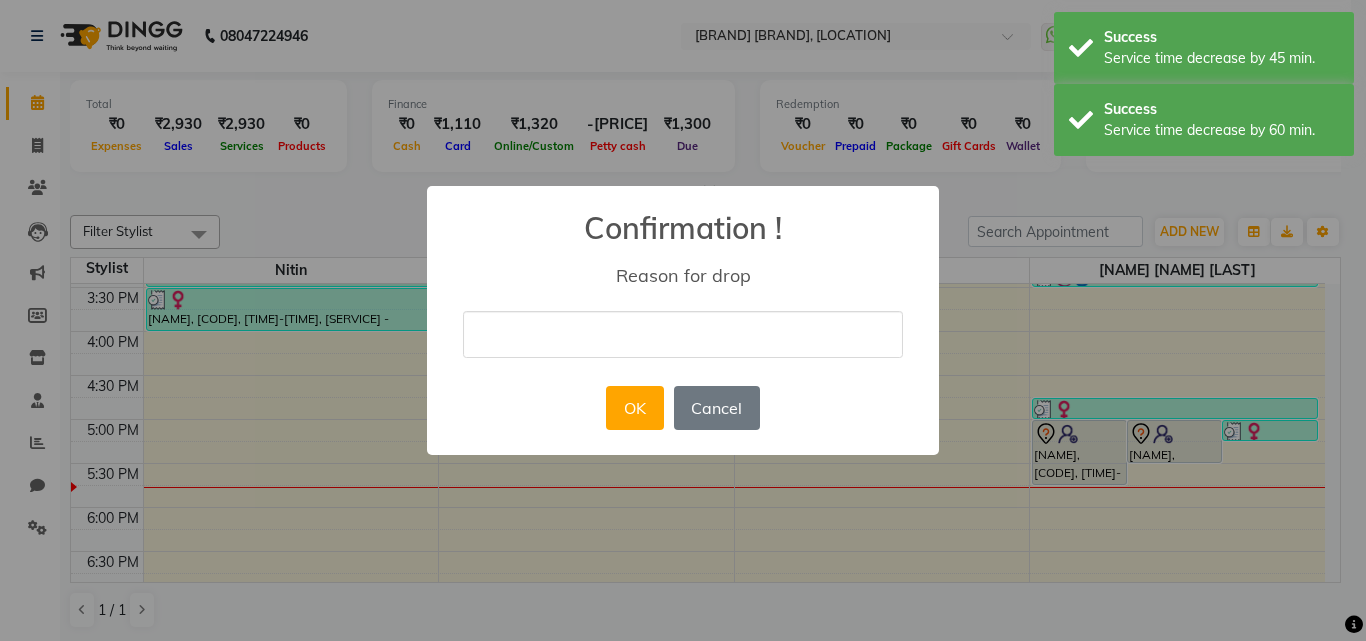 click at bounding box center (683, 334) 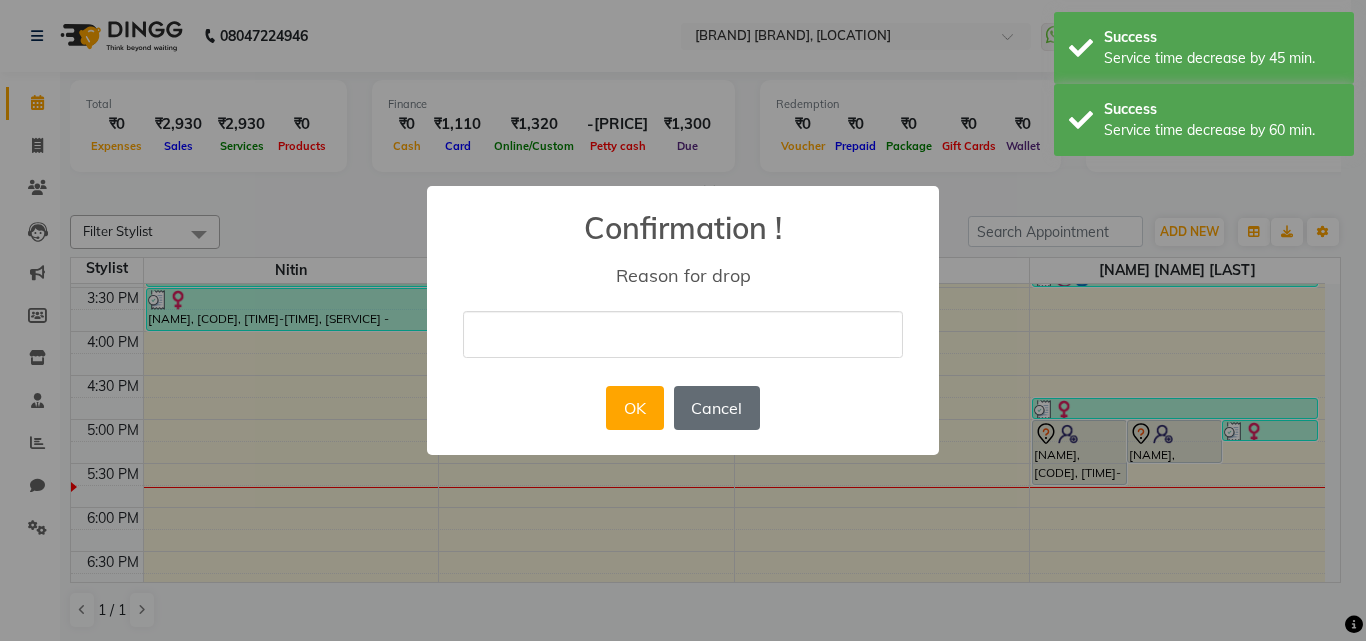 type on "cancel" 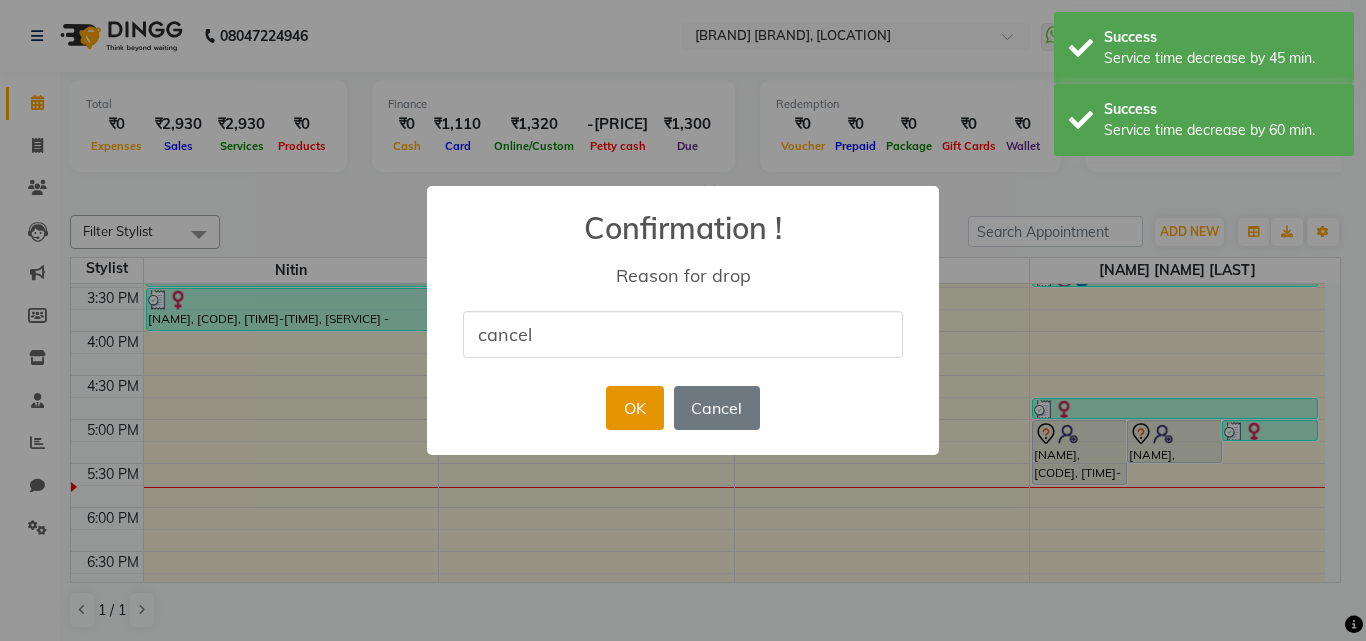 click on "OK" at bounding box center [634, 408] 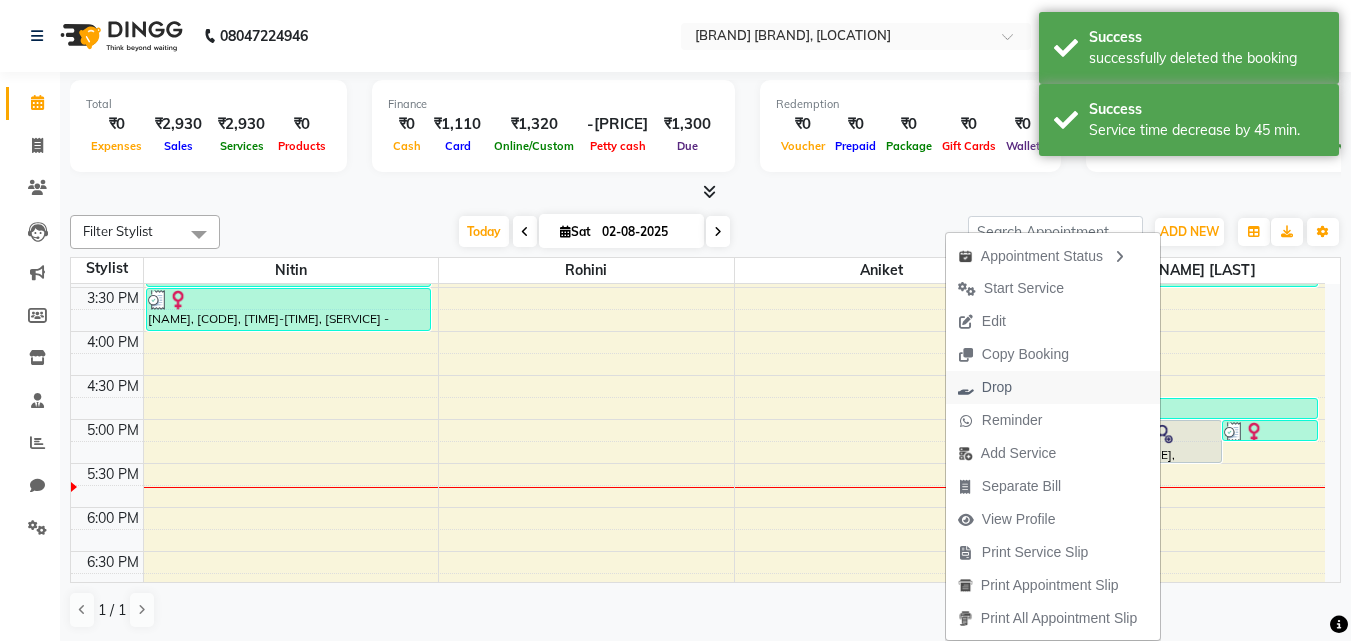 click on "Drop" at bounding box center [997, 387] 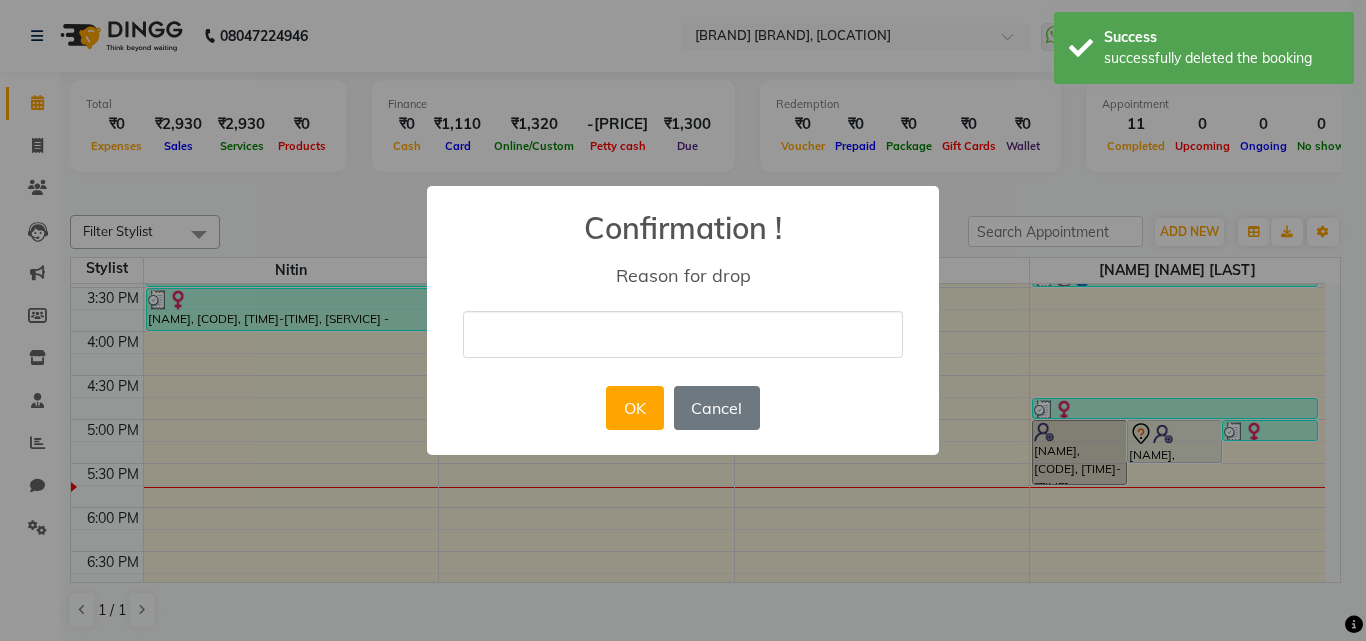 click at bounding box center [683, 334] 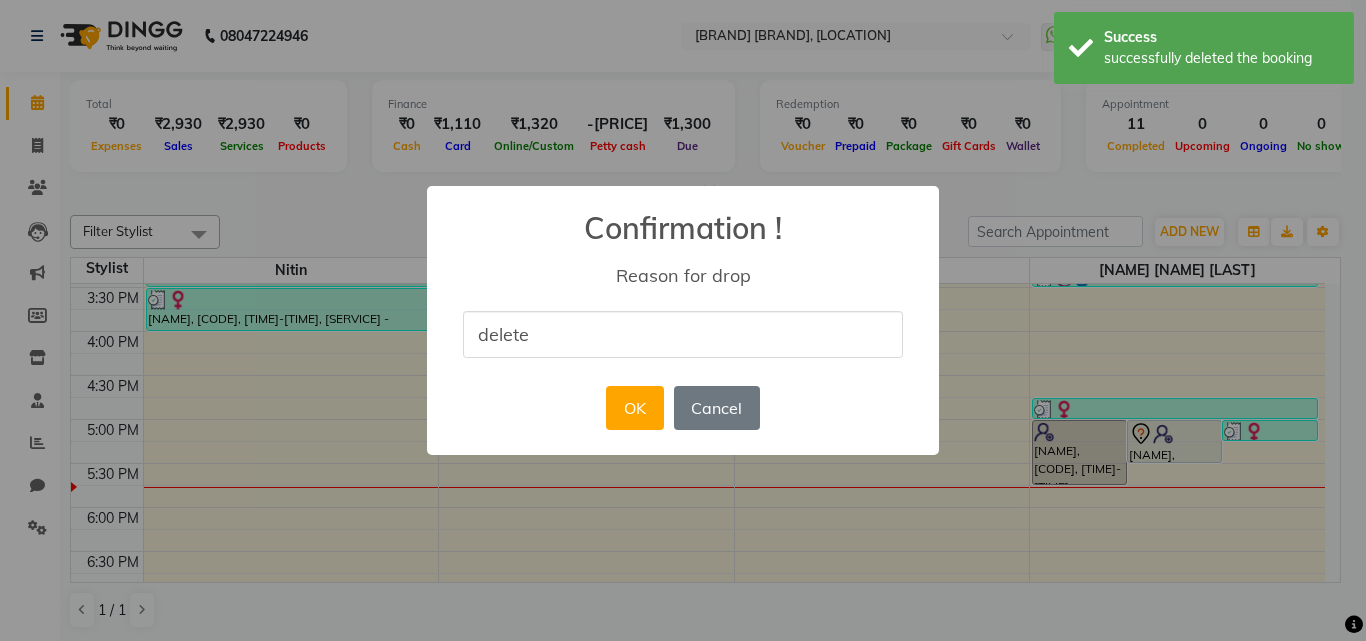 click on "delete" at bounding box center [683, 334] 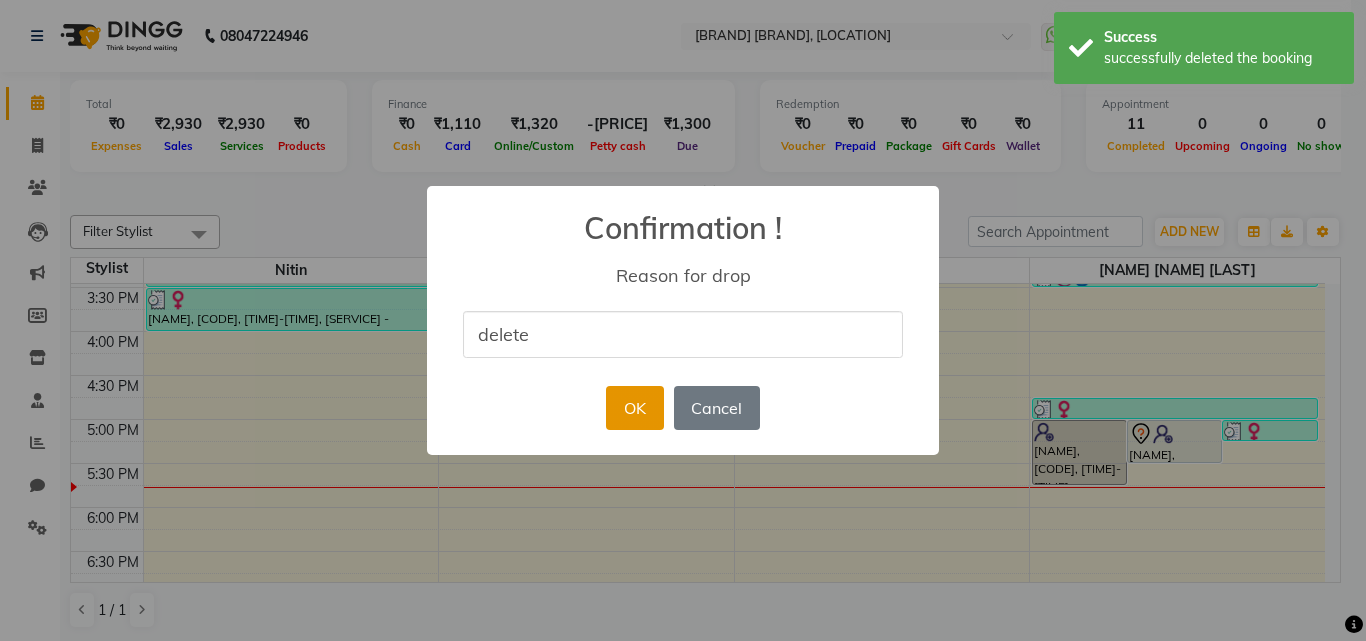 click on "OK" at bounding box center (634, 408) 